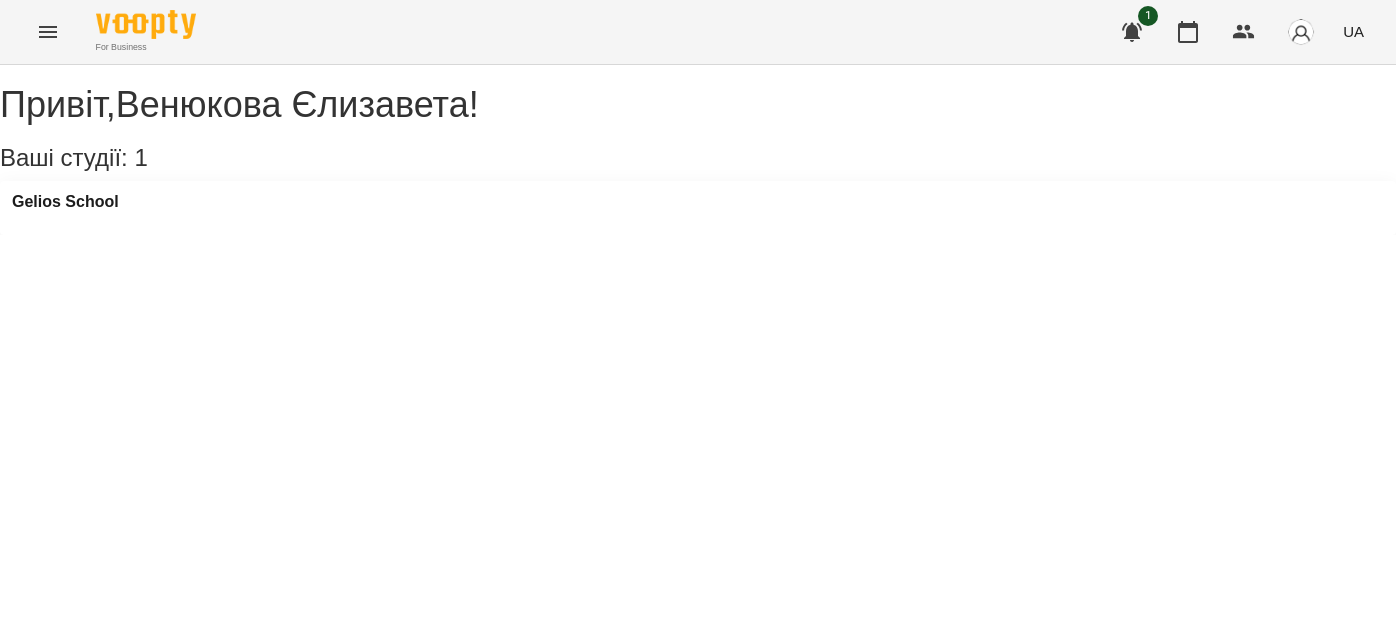 scroll, scrollTop: 0, scrollLeft: 0, axis: both 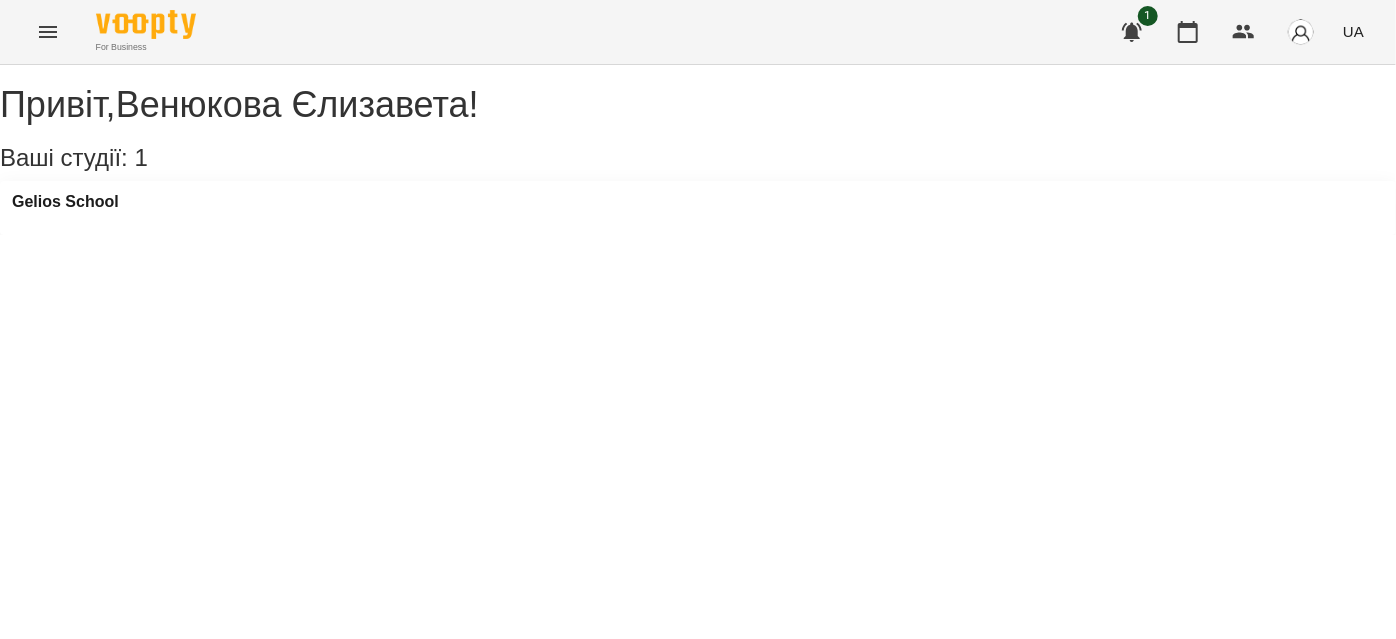 click 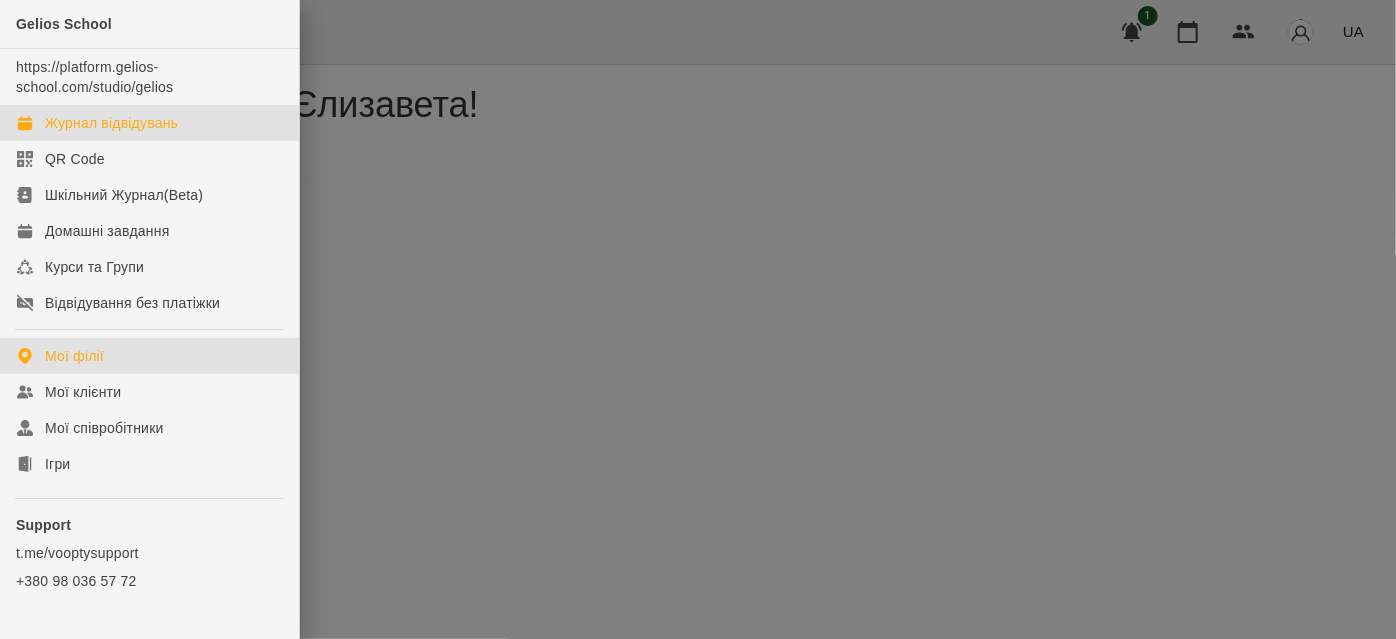 click on "Журнал відвідувань" at bounding box center (111, 123) 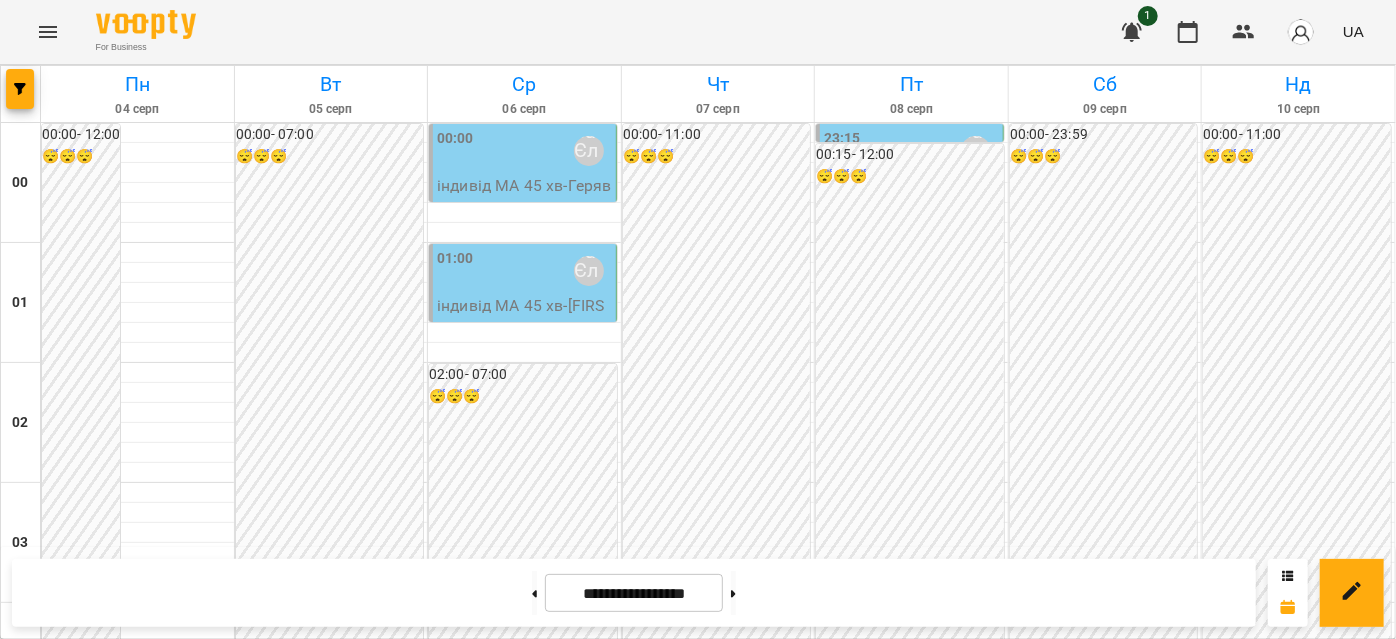 scroll, scrollTop: 1907, scrollLeft: 0, axis: vertical 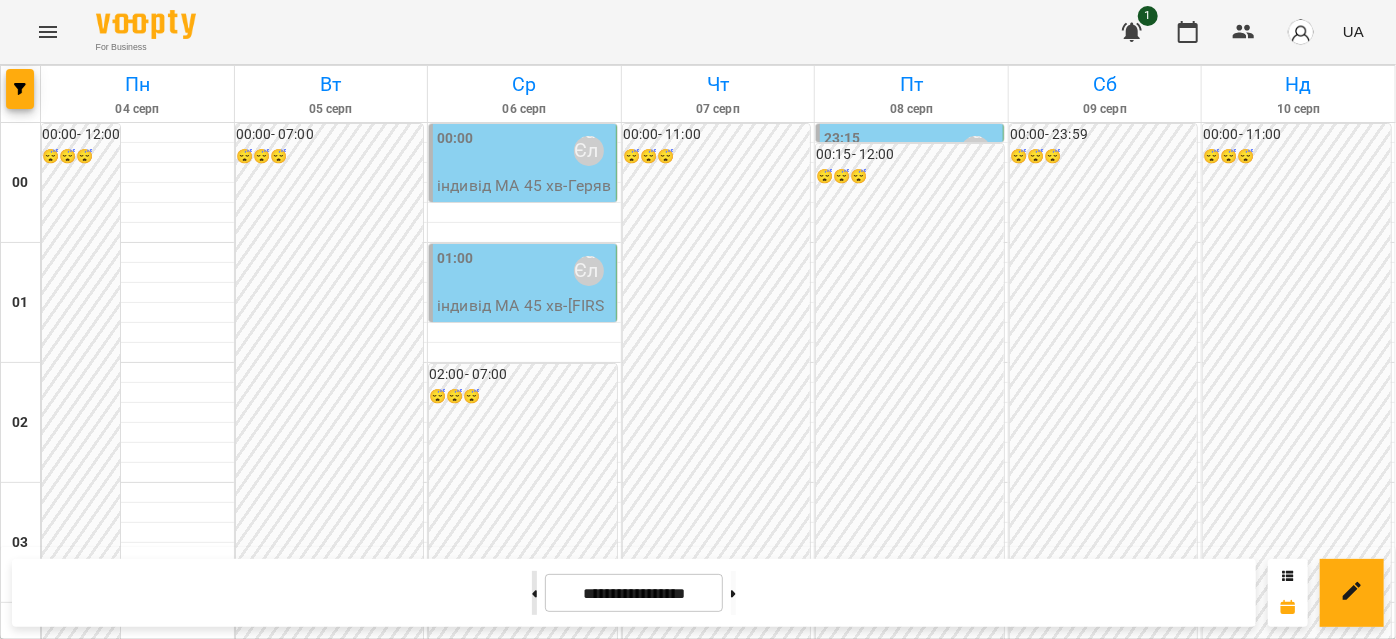 click 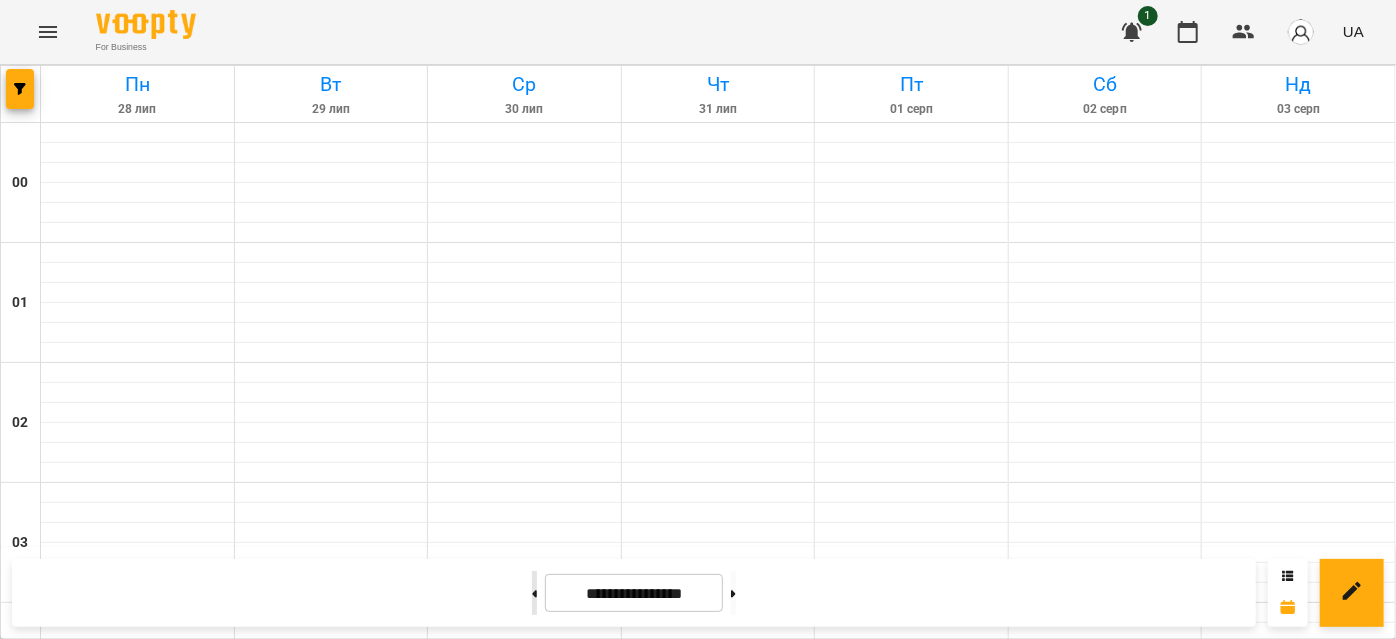 click 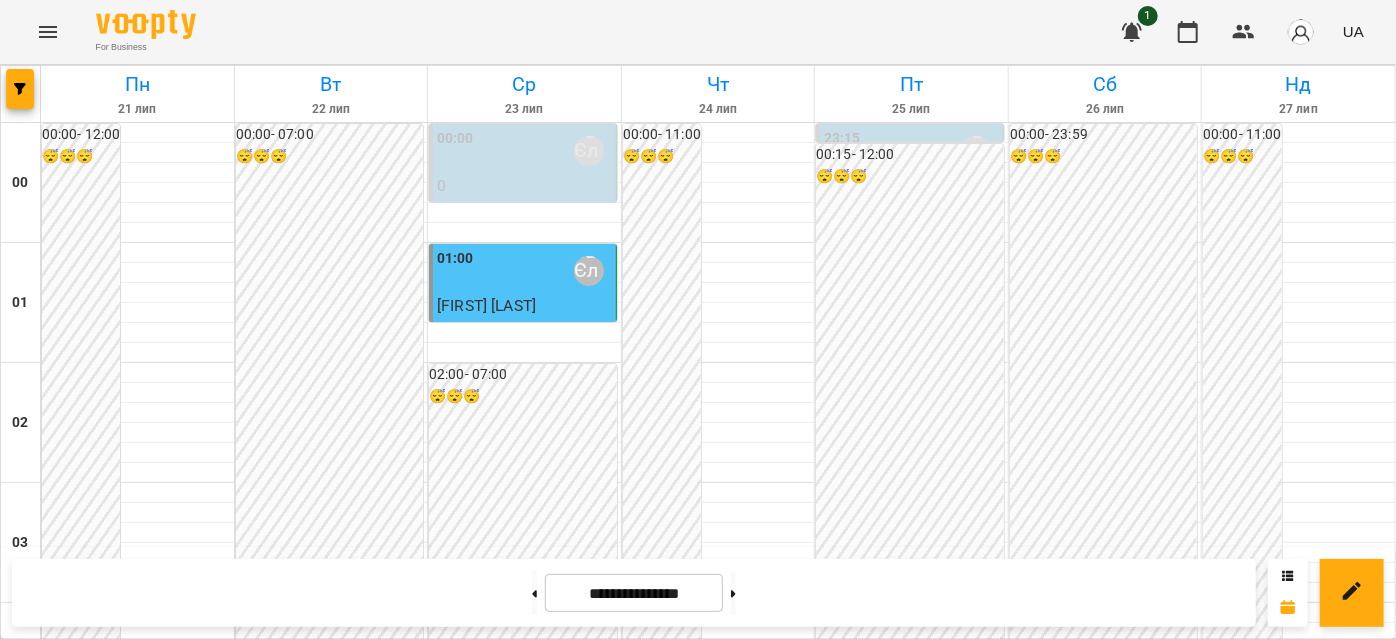 scroll, scrollTop: 1998, scrollLeft: 0, axis: vertical 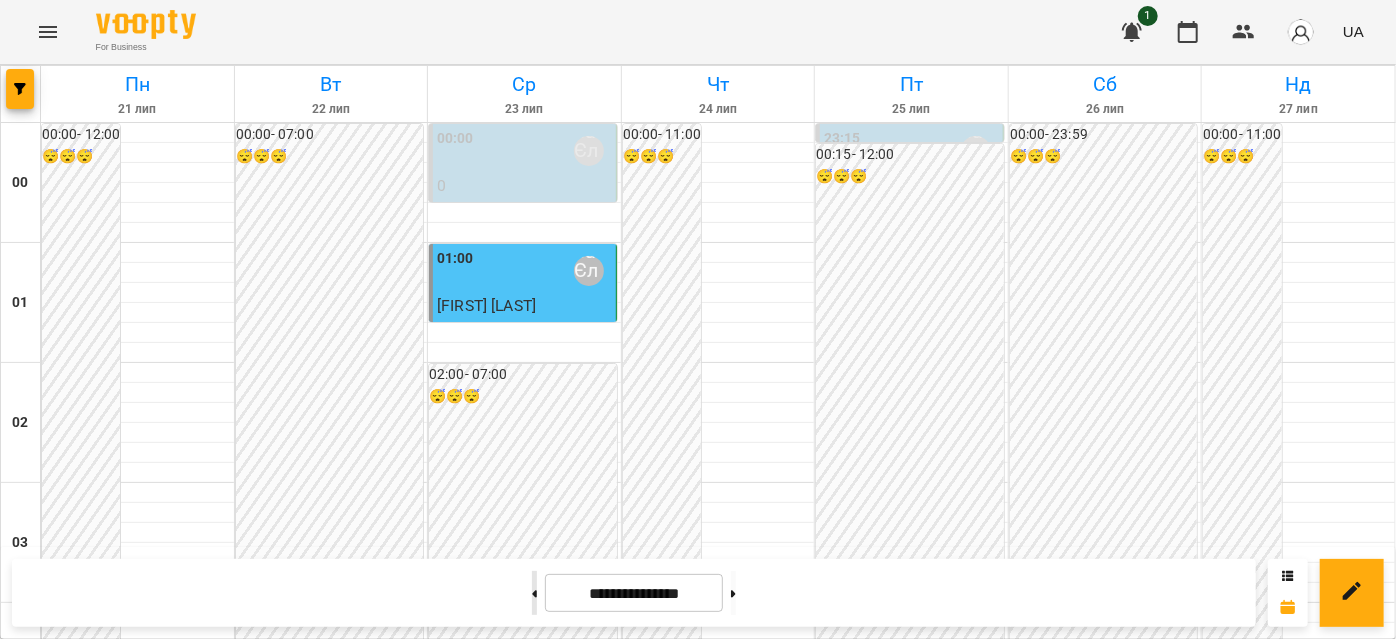 click at bounding box center [534, 593] 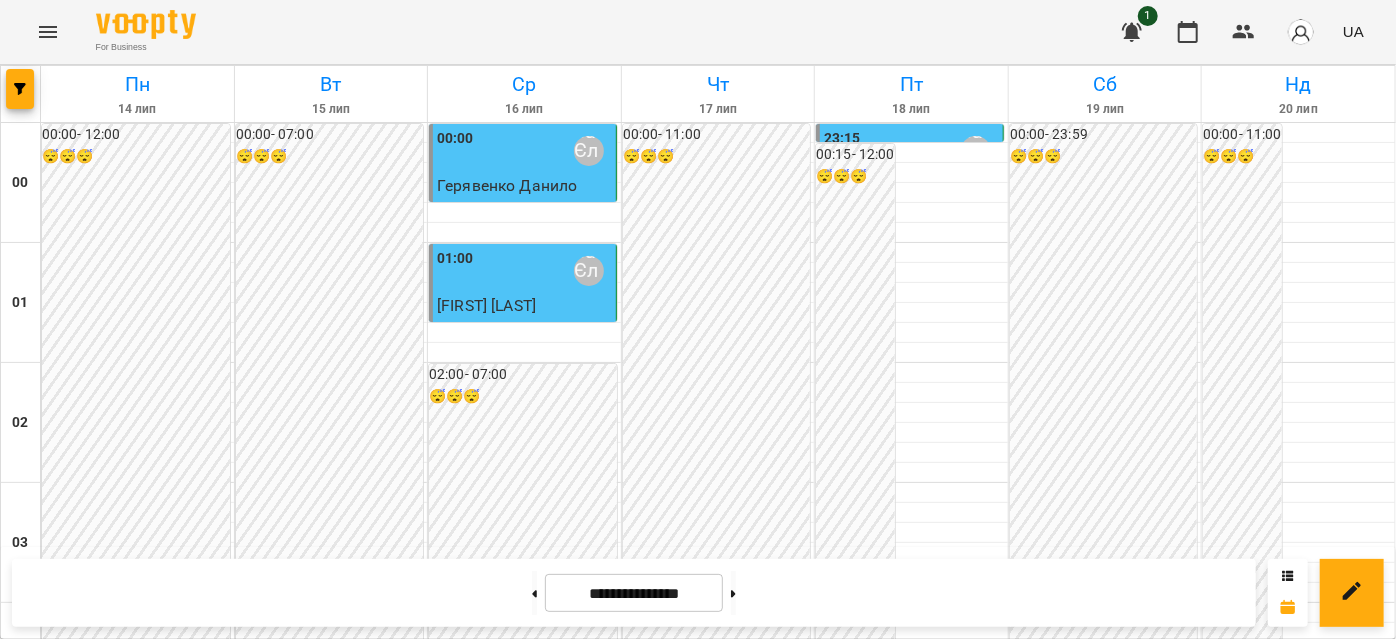 scroll, scrollTop: 1544, scrollLeft: 0, axis: vertical 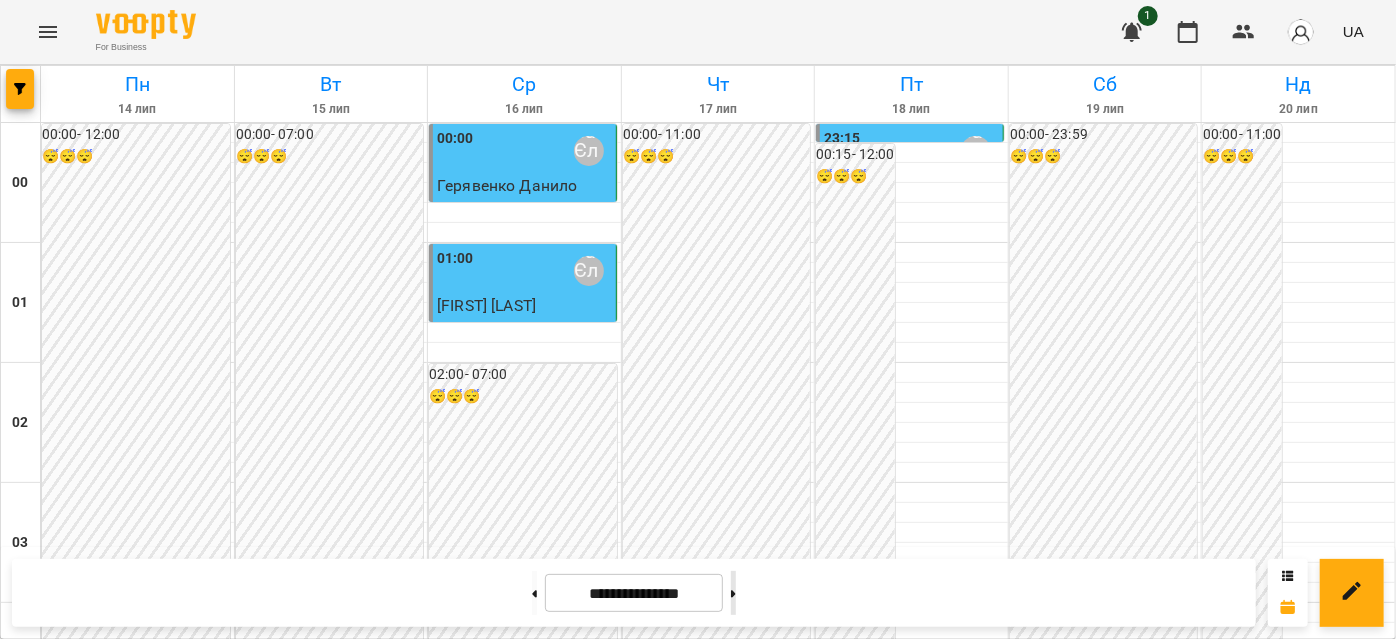 click at bounding box center [733, 593] 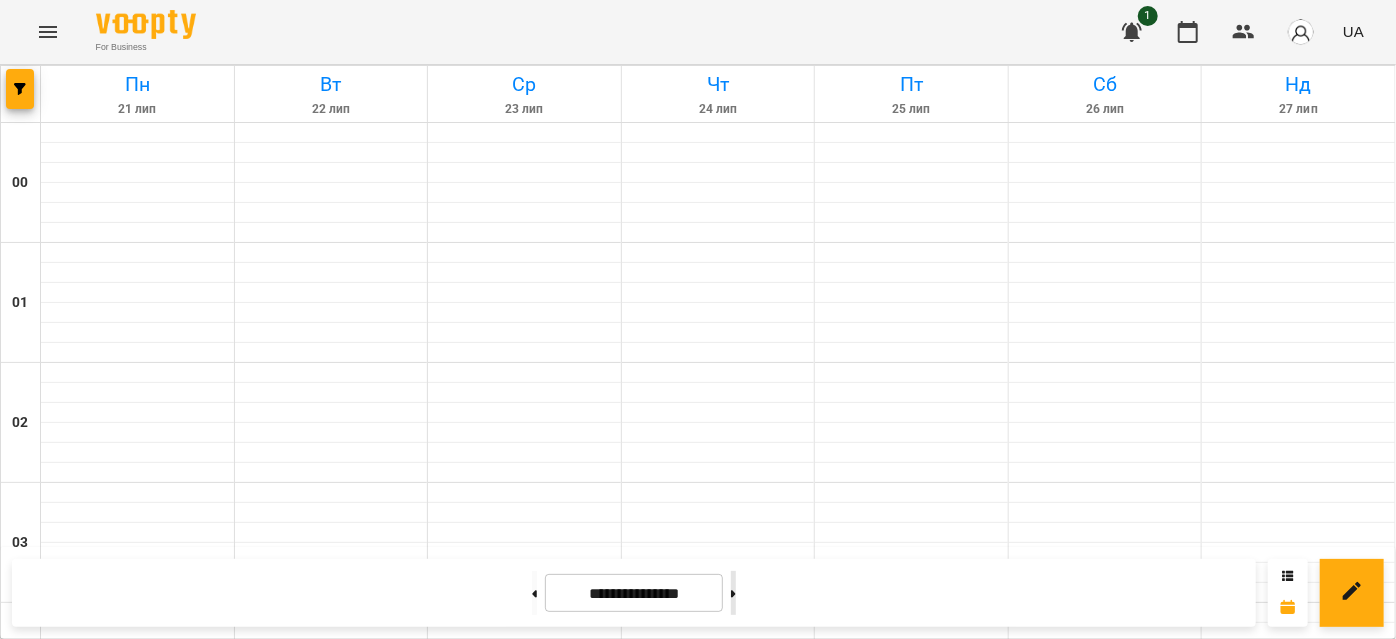 click at bounding box center (733, 593) 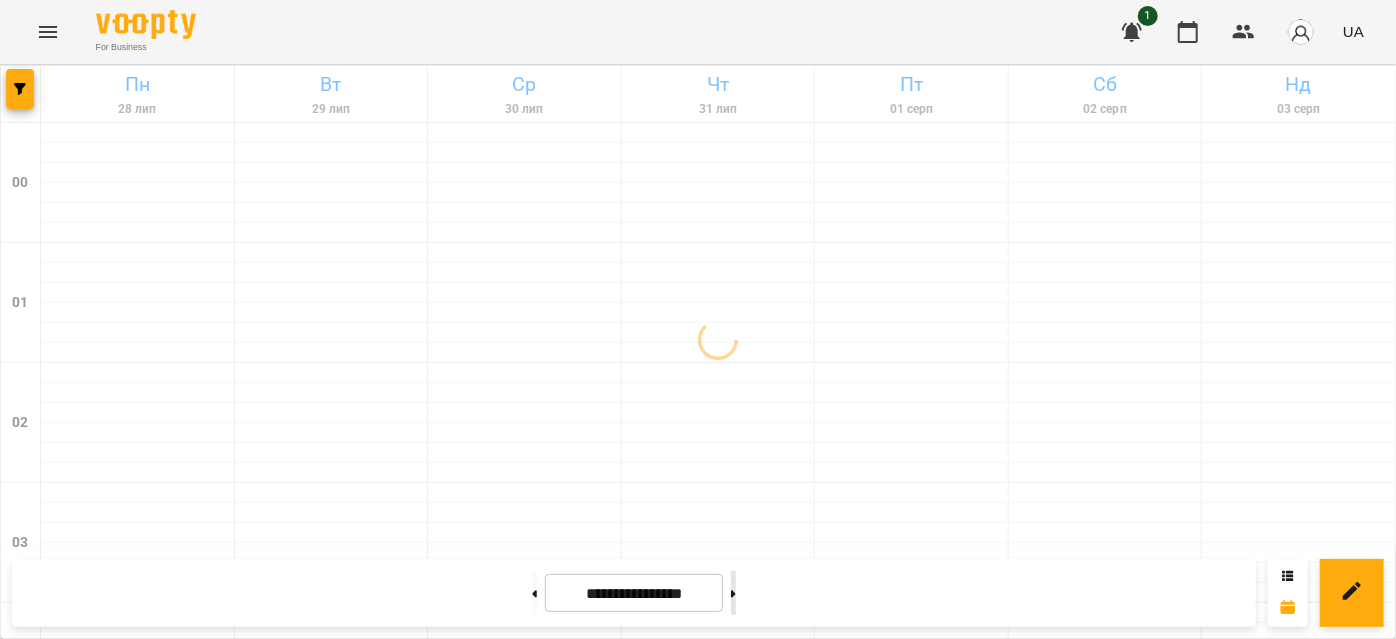 click at bounding box center [733, 593] 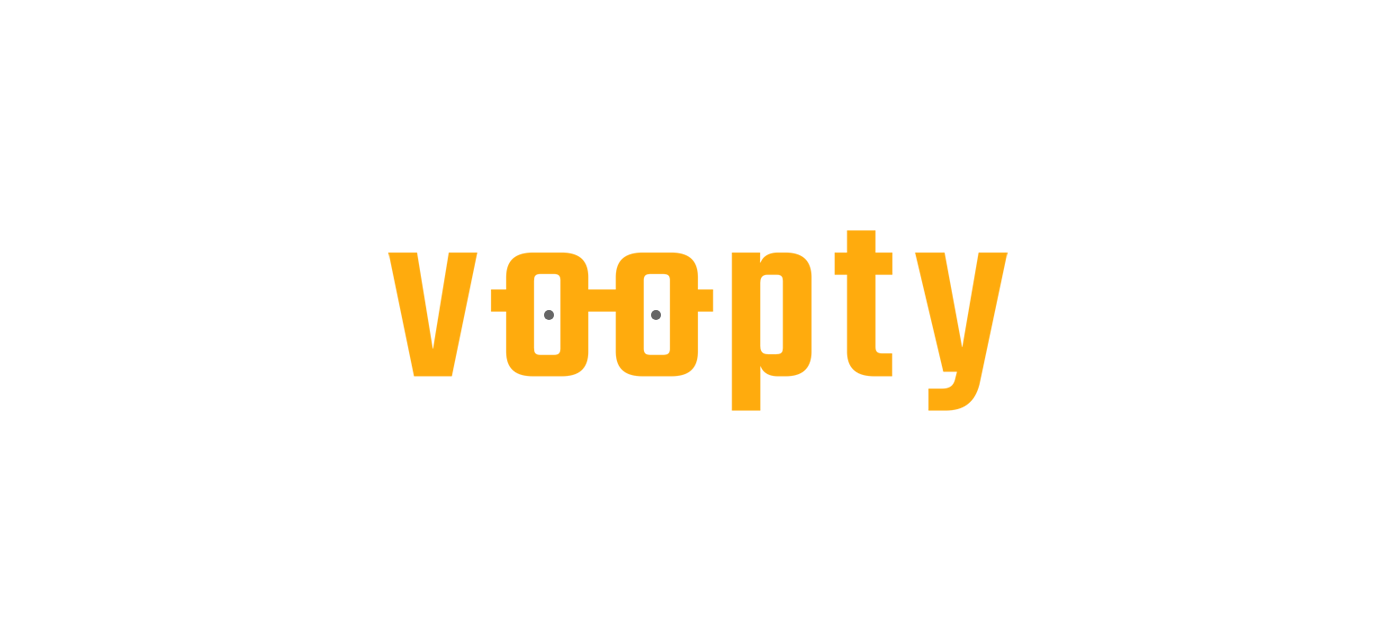 scroll, scrollTop: 0, scrollLeft: 0, axis: both 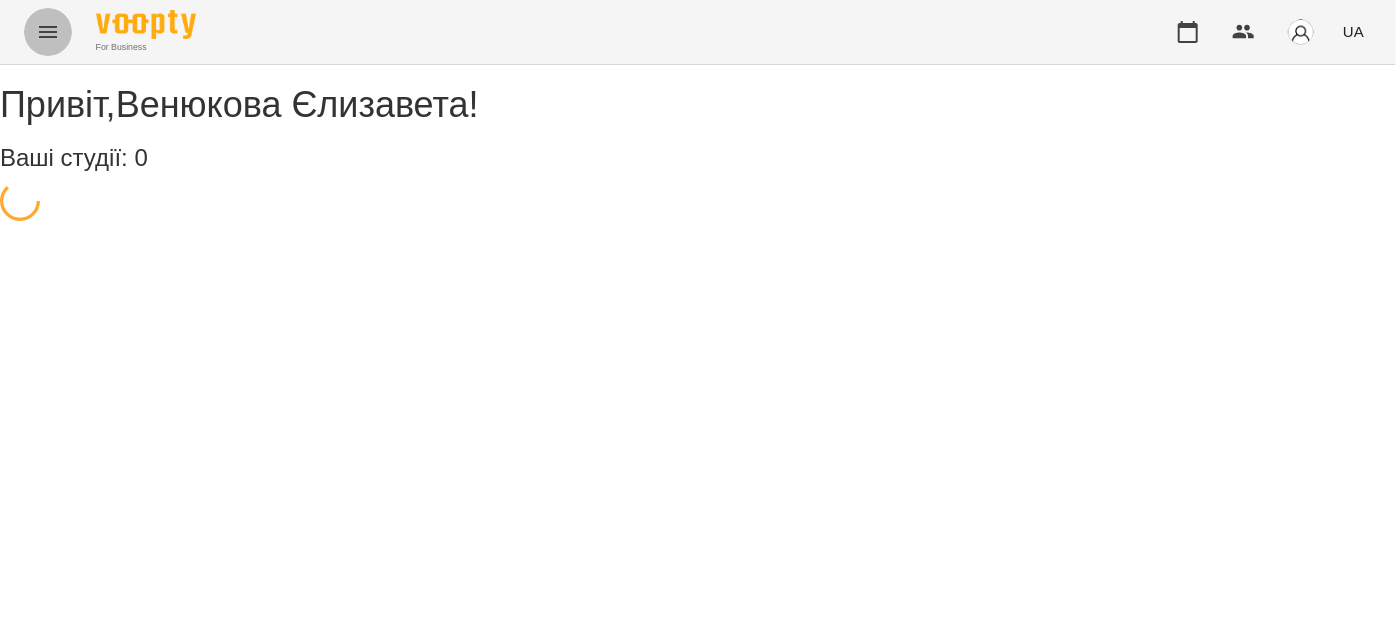 click 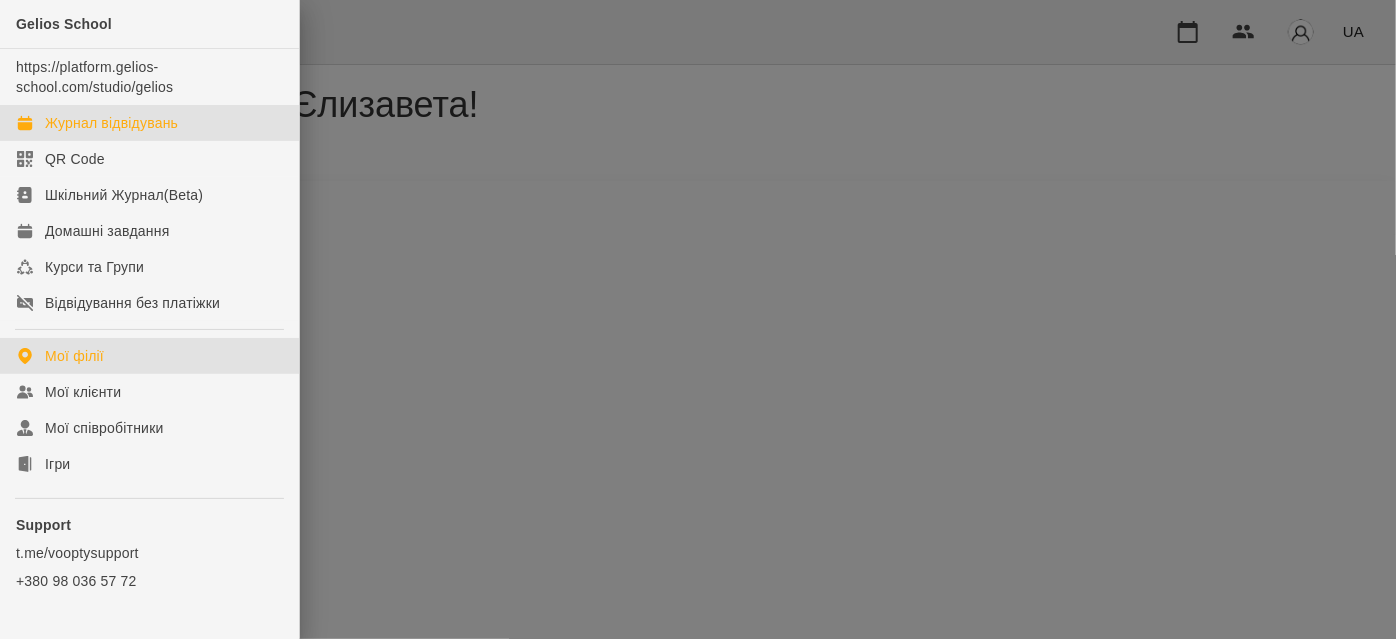 click on "Журнал відвідувань" at bounding box center (111, 123) 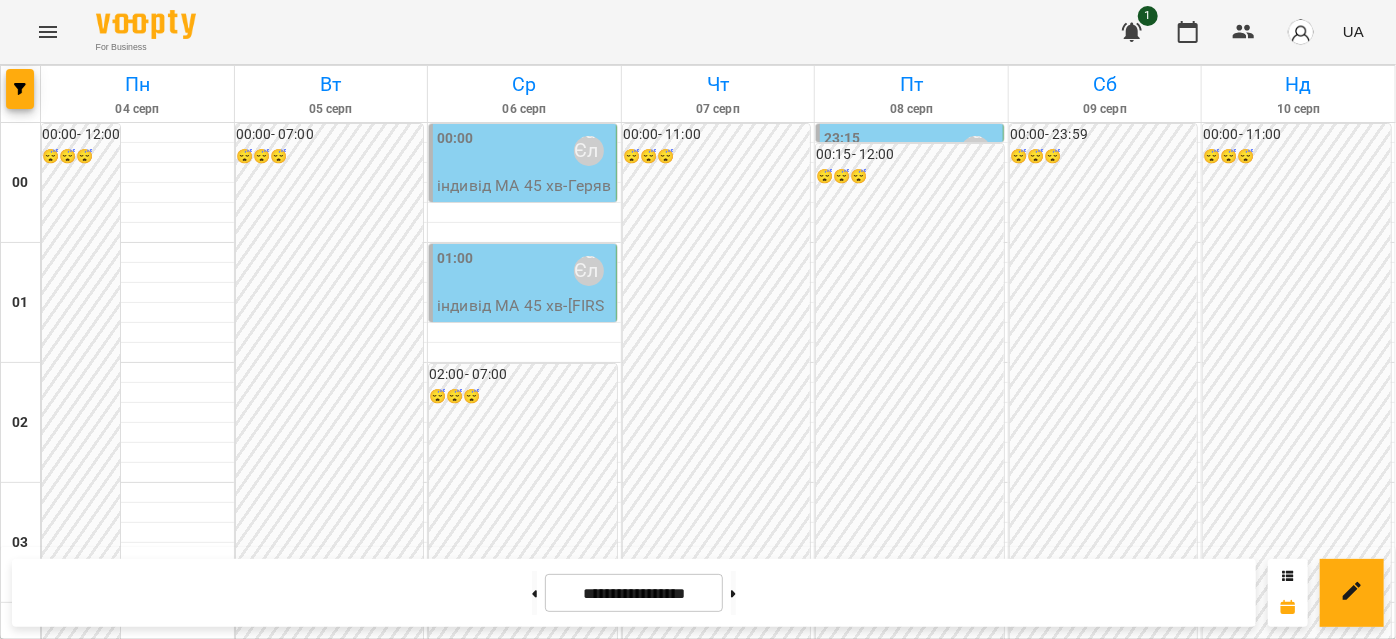 scroll, scrollTop: 2000, scrollLeft: 0, axis: vertical 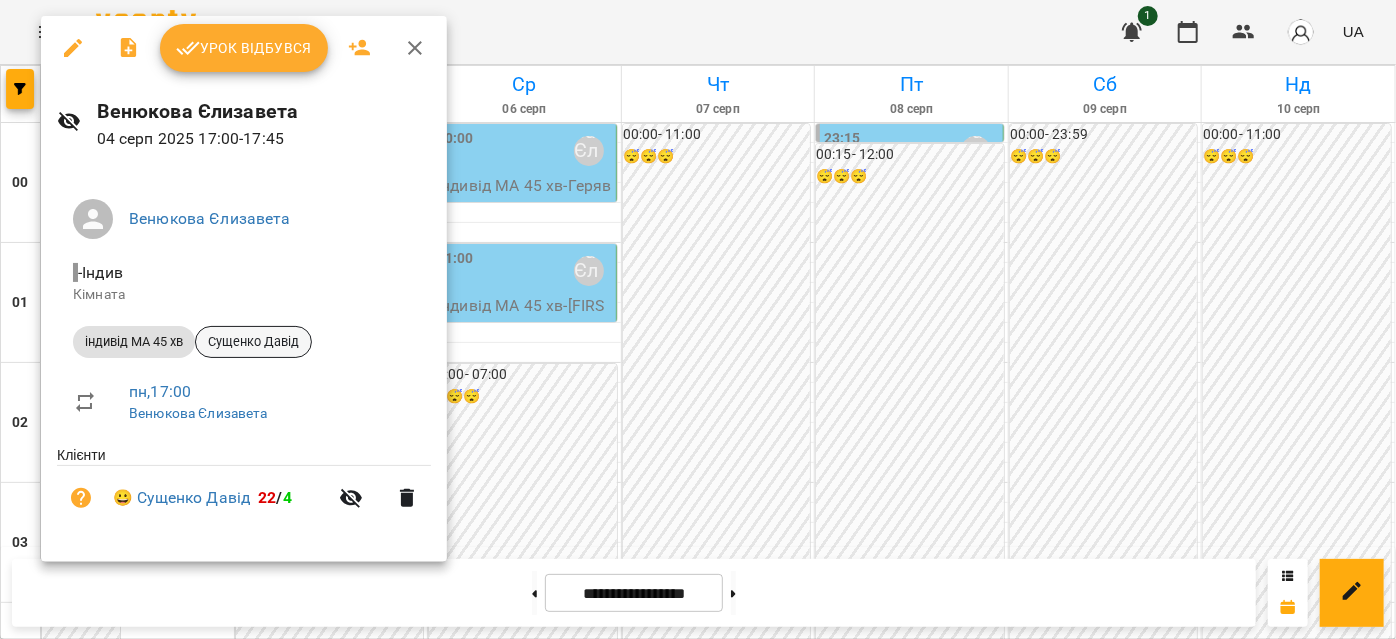 click on "Сущенко Давід" at bounding box center (253, 342) 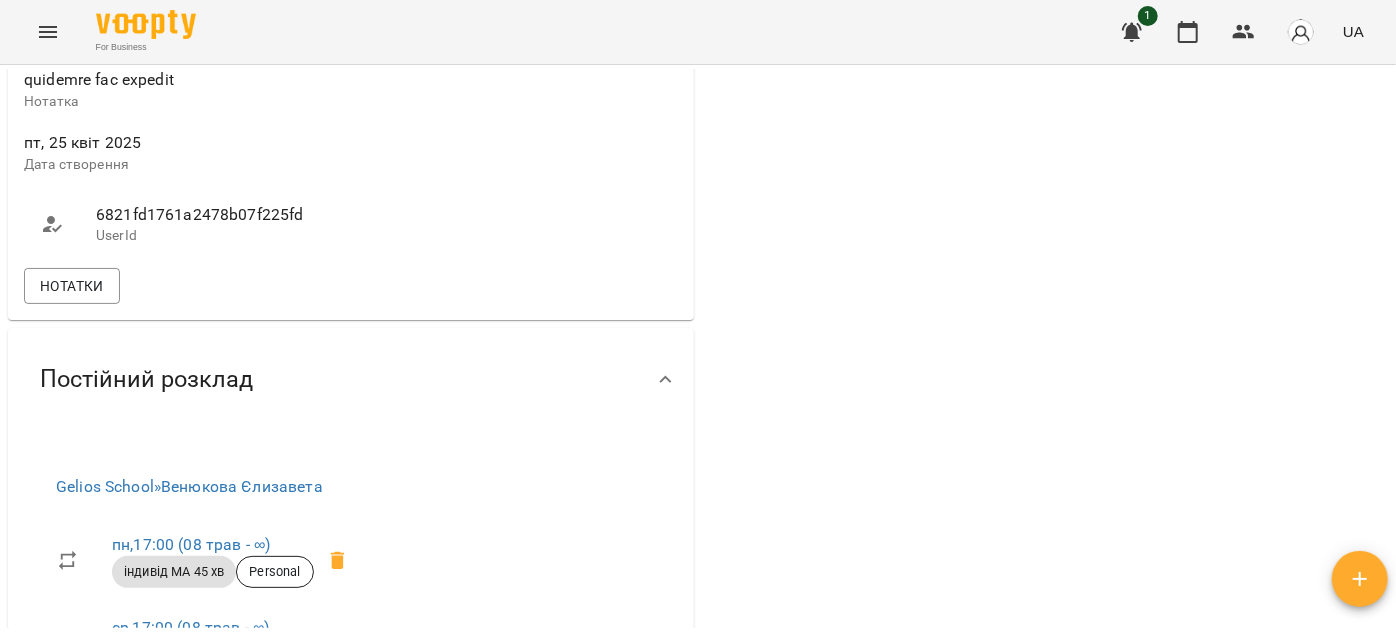 scroll, scrollTop: 1272, scrollLeft: 0, axis: vertical 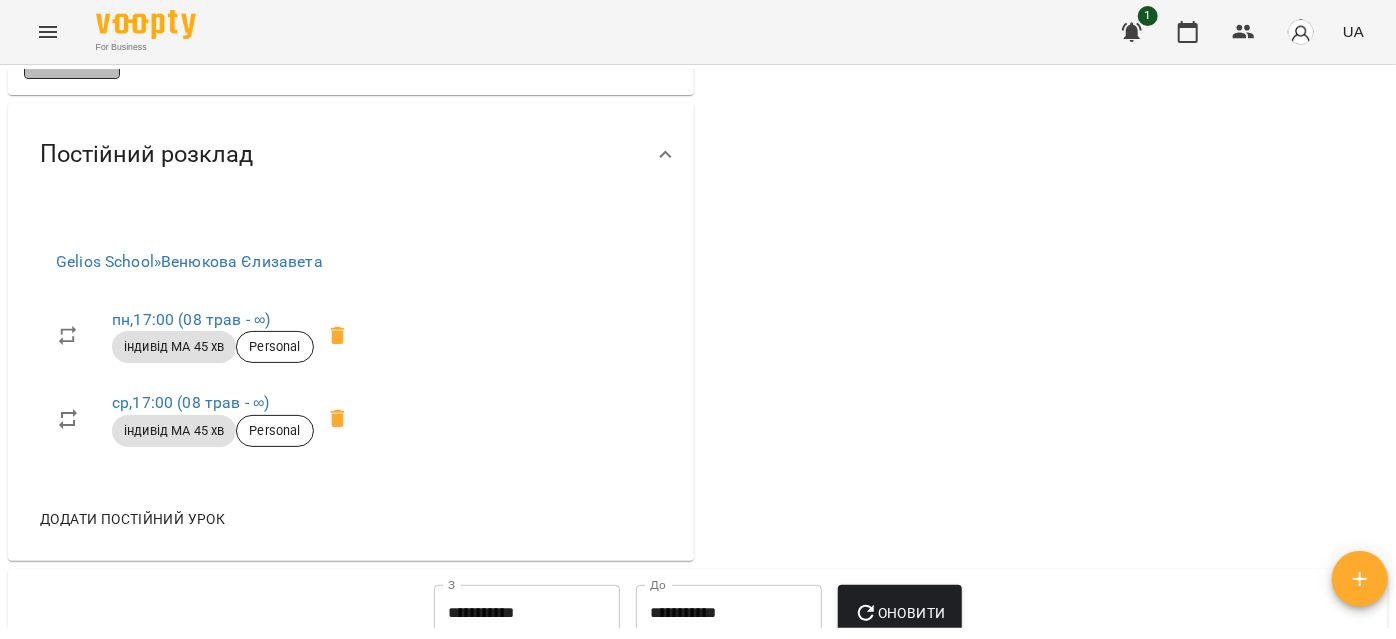 click on "Нотатки" at bounding box center [72, 61] 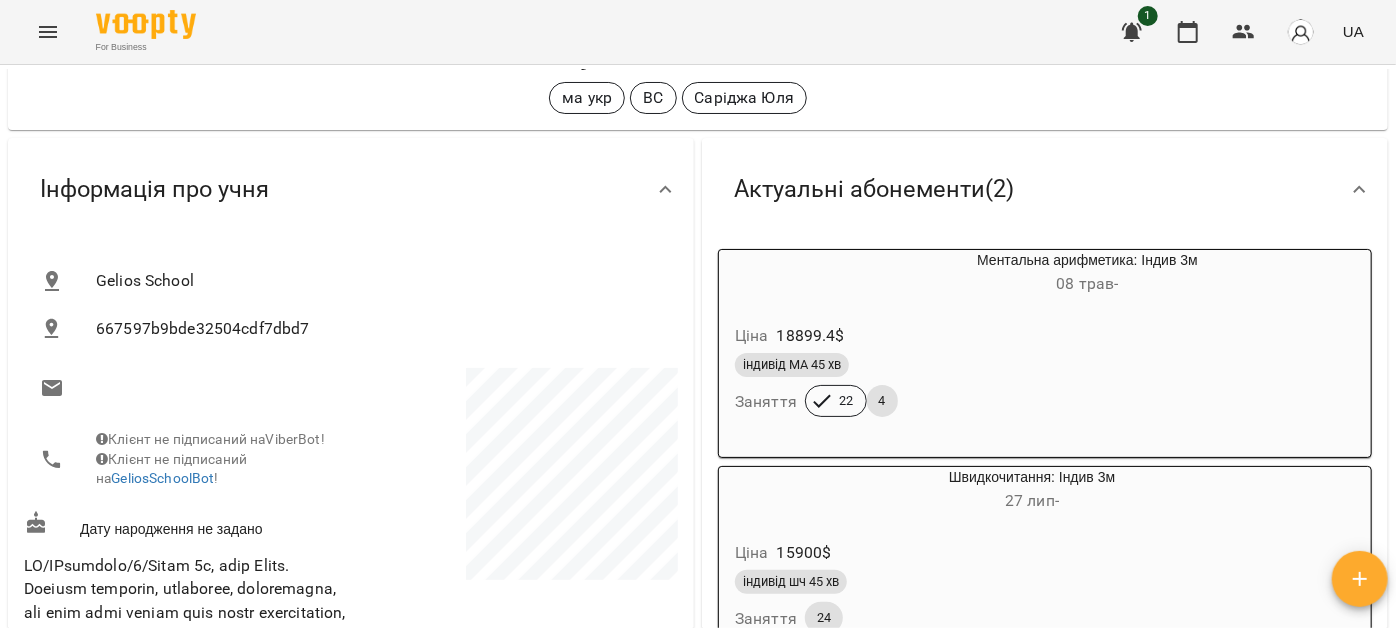 scroll, scrollTop: 0, scrollLeft: 0, axis: both 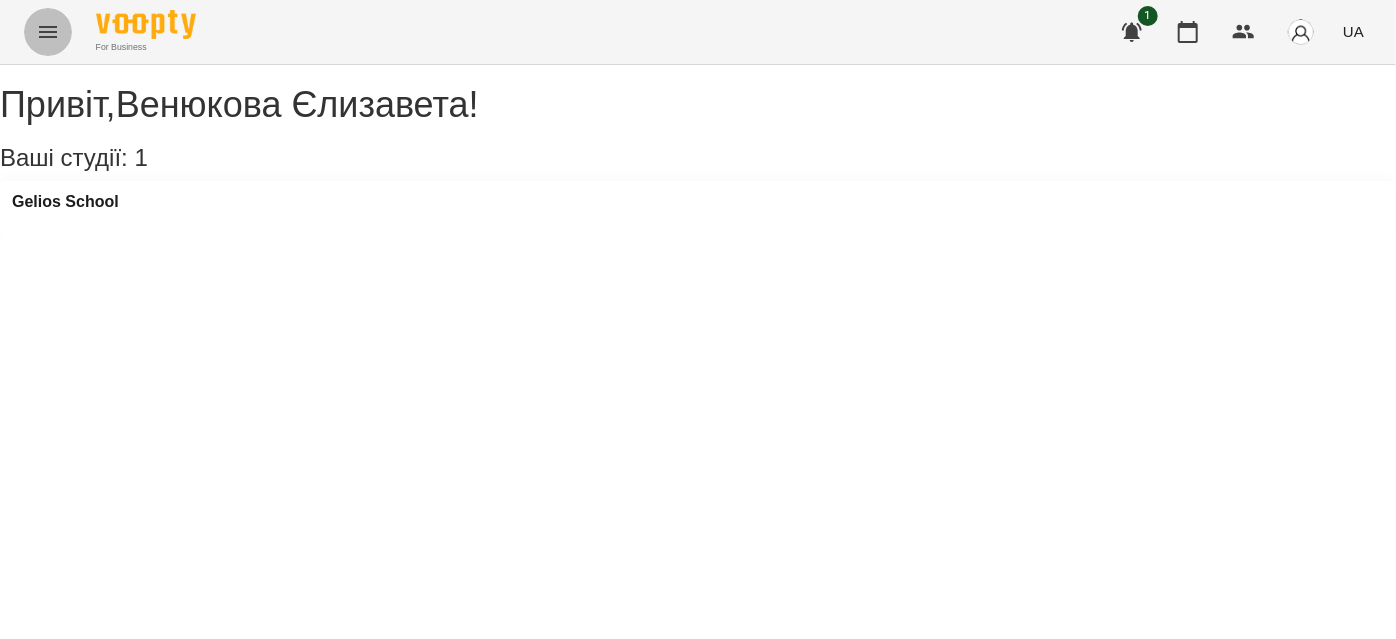 click 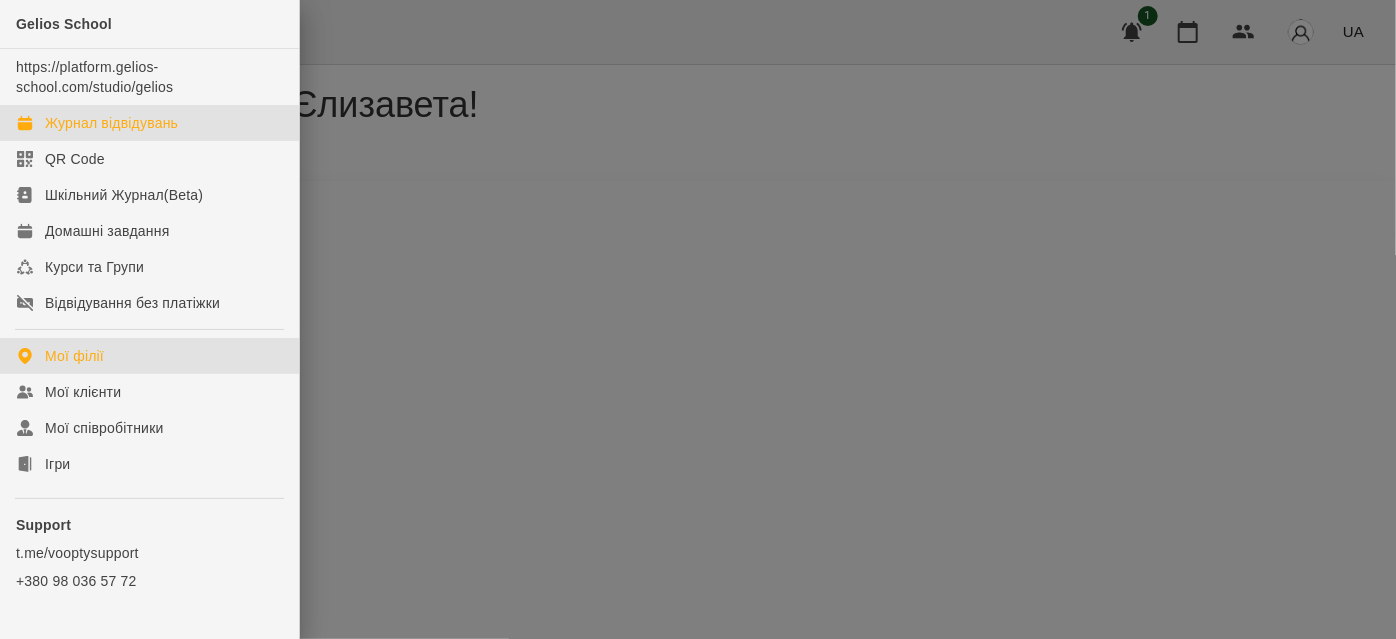click on "Журнал відвідувань" at bounding box center [111, 123] 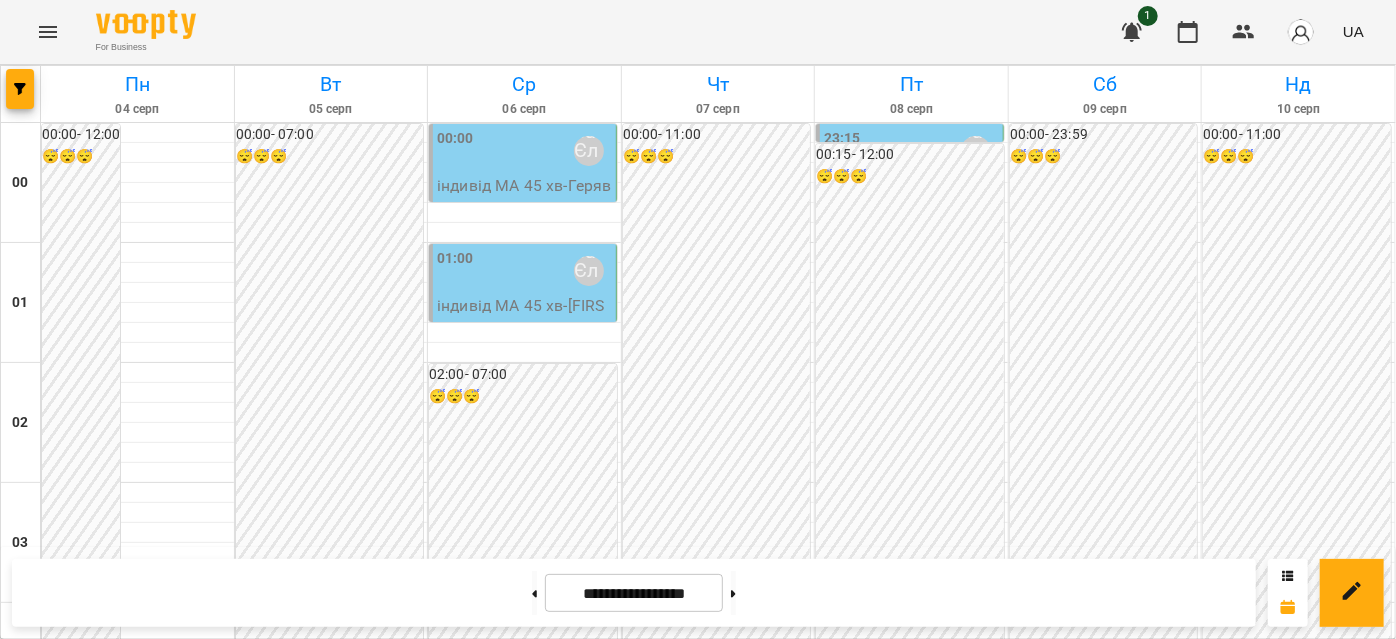 scroll, scrollTop: 1907, scrollLeft: 0, axis: vertical 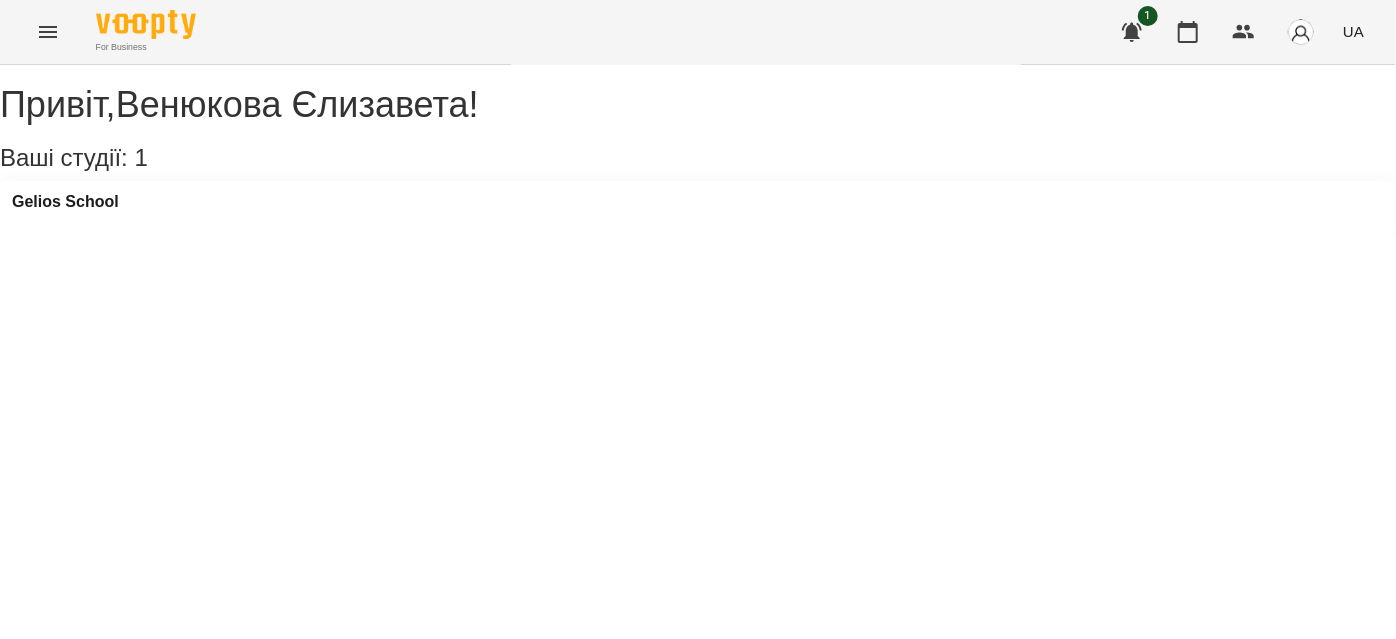 click at bounding box center (48, 32) 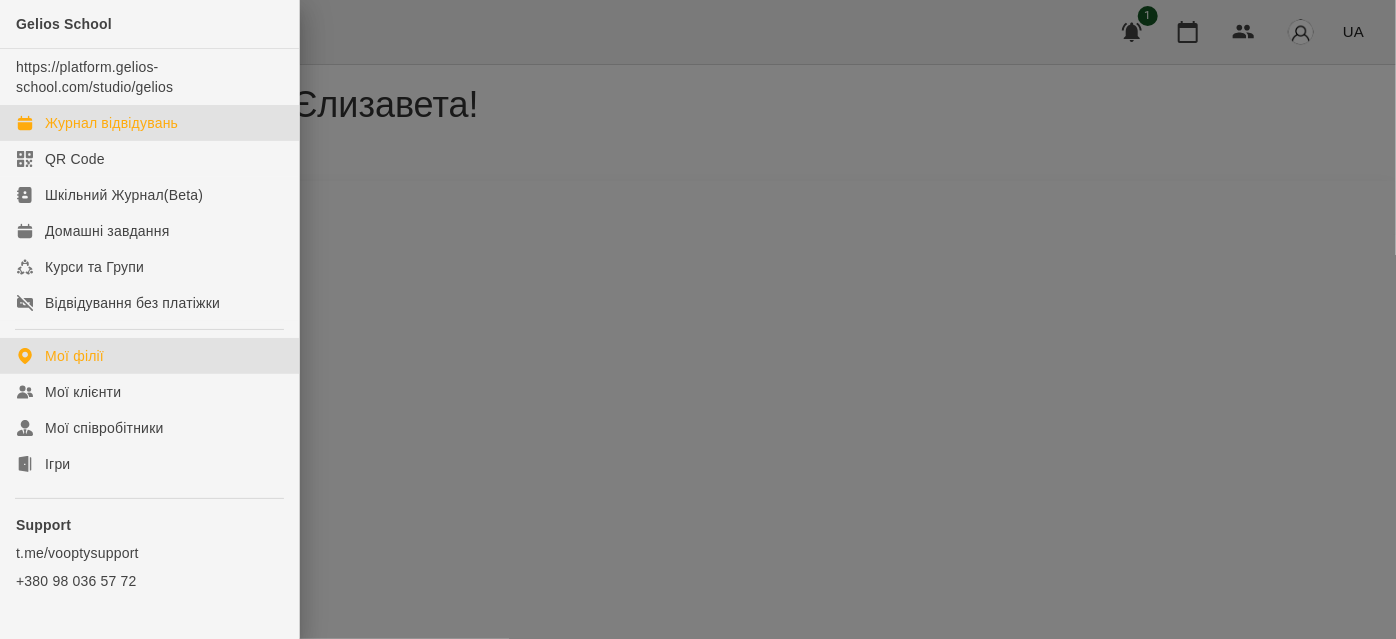 click on "Журнал відвідувань" at bounding box center (111, 123) 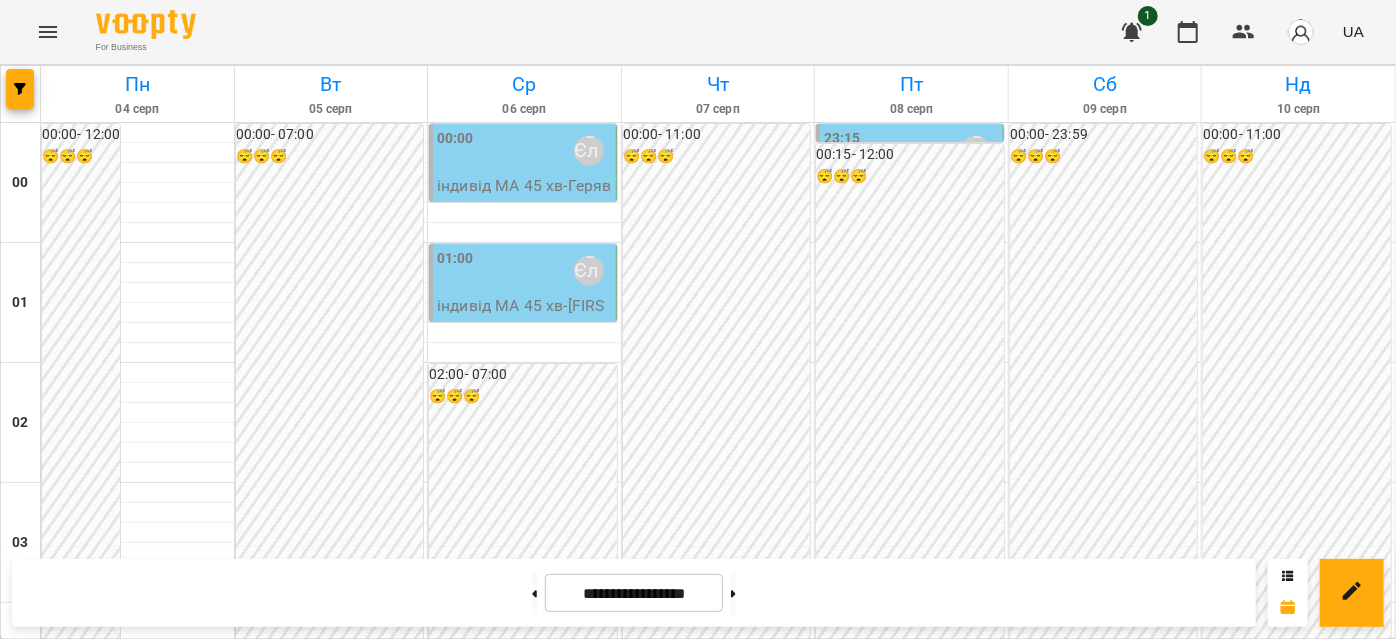 scroll, scrollTop: 1727, scrollLeft: 0, axis: vertical 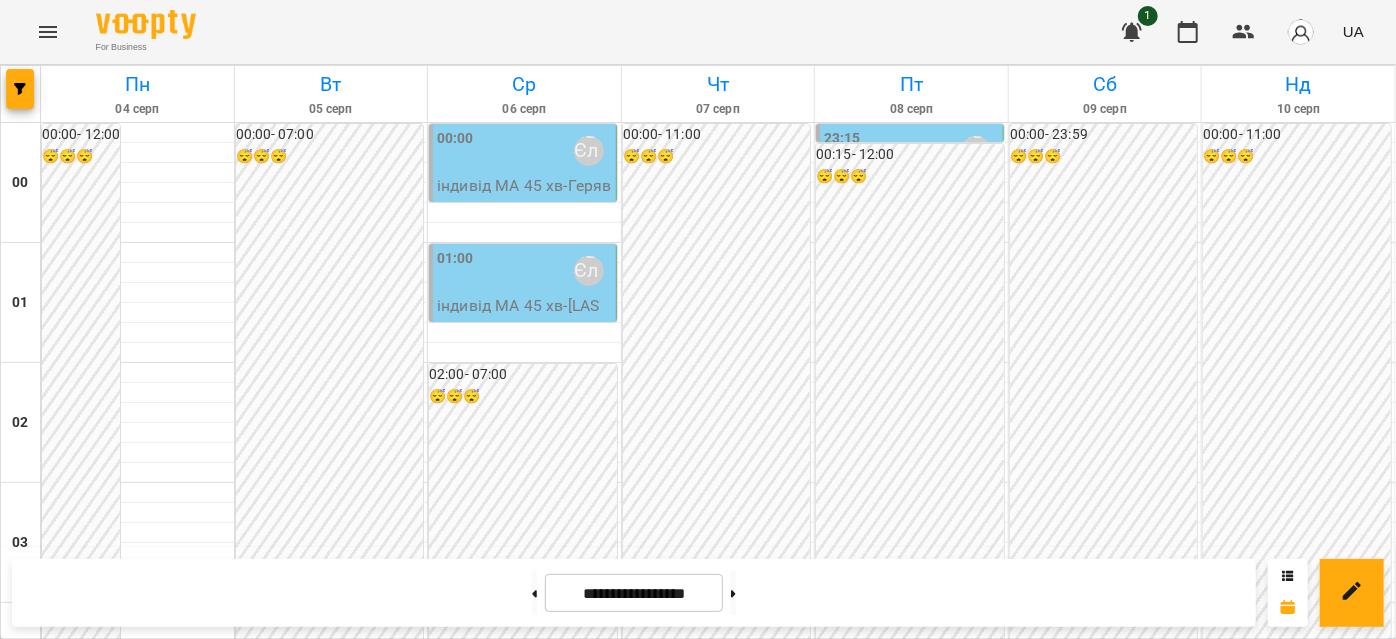 click on "Сущенко Давід" at bounding box center (106, 2225) 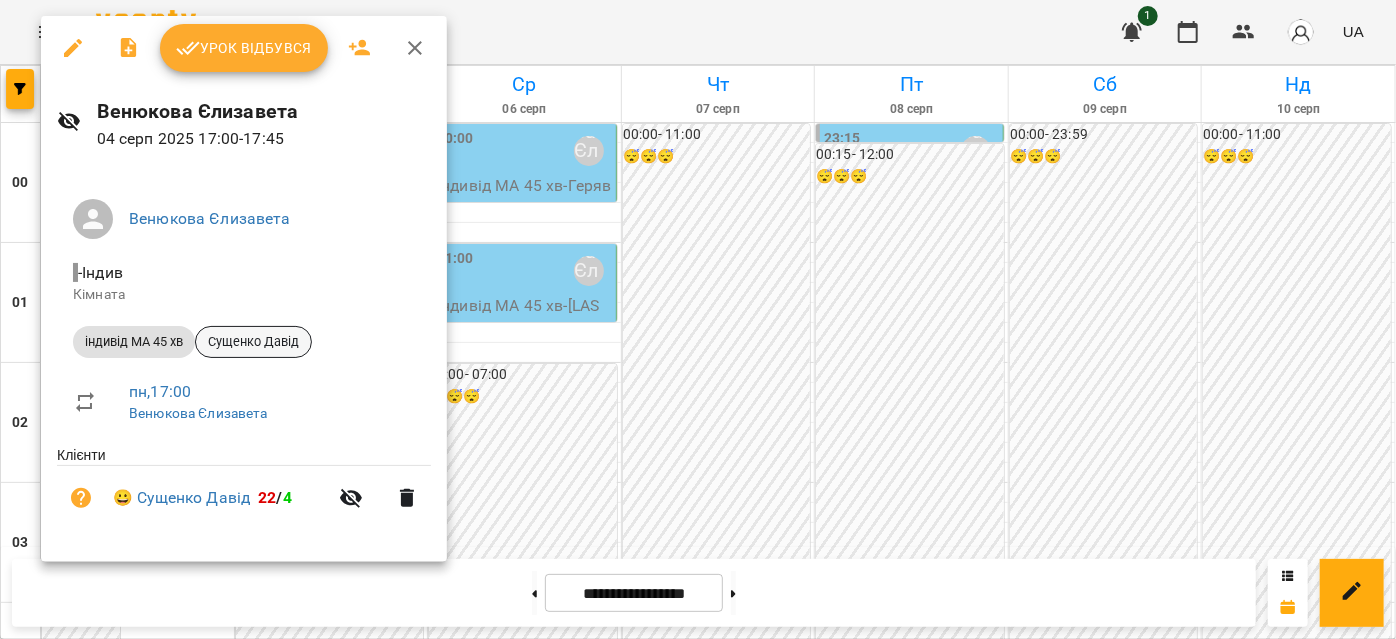 click on "Сущенко Давід" at bounding box center (253, 342) 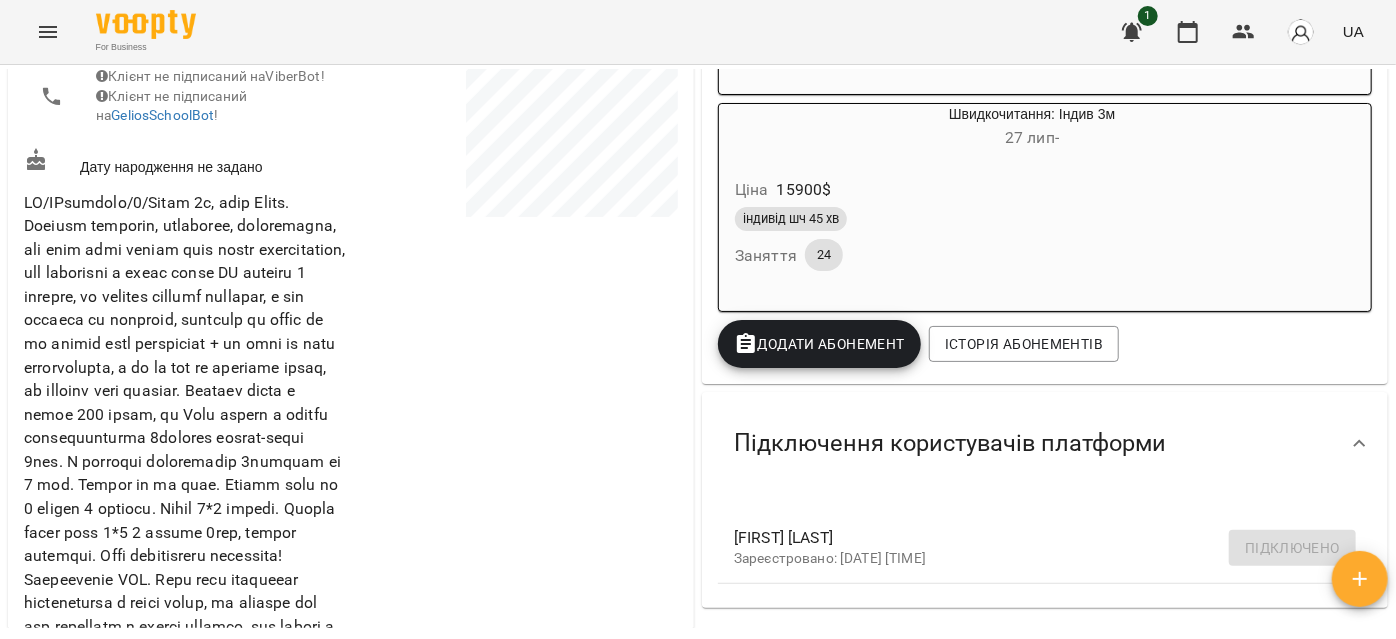scroll, scrollTop: 454, scrollLeft: 0, axis: vertical 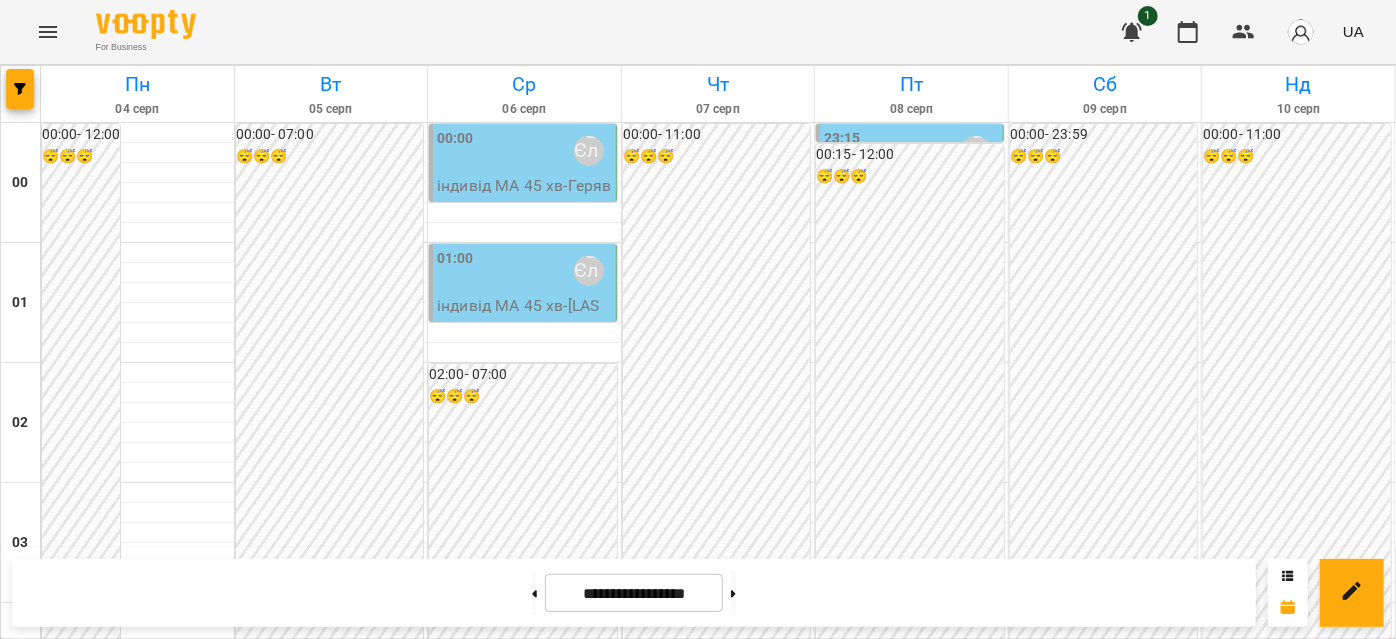 click on "17:00 Венюкова Єлизавета" at bounding box center (137, 2191) 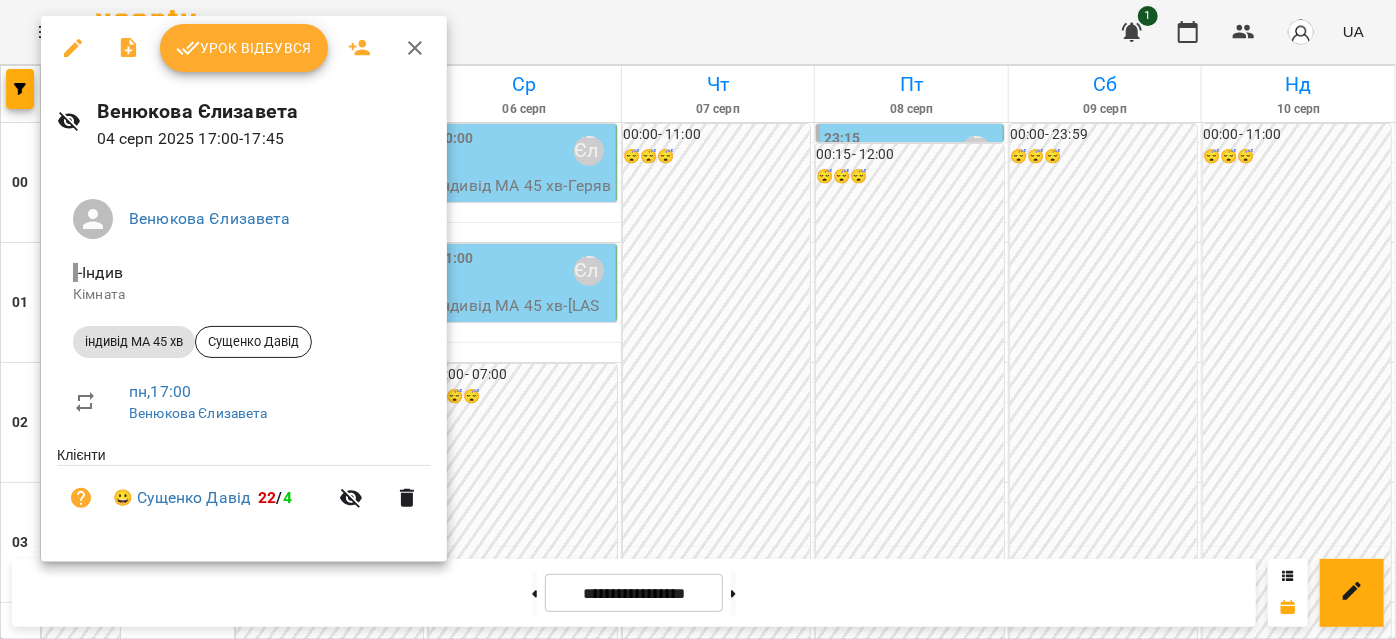 click 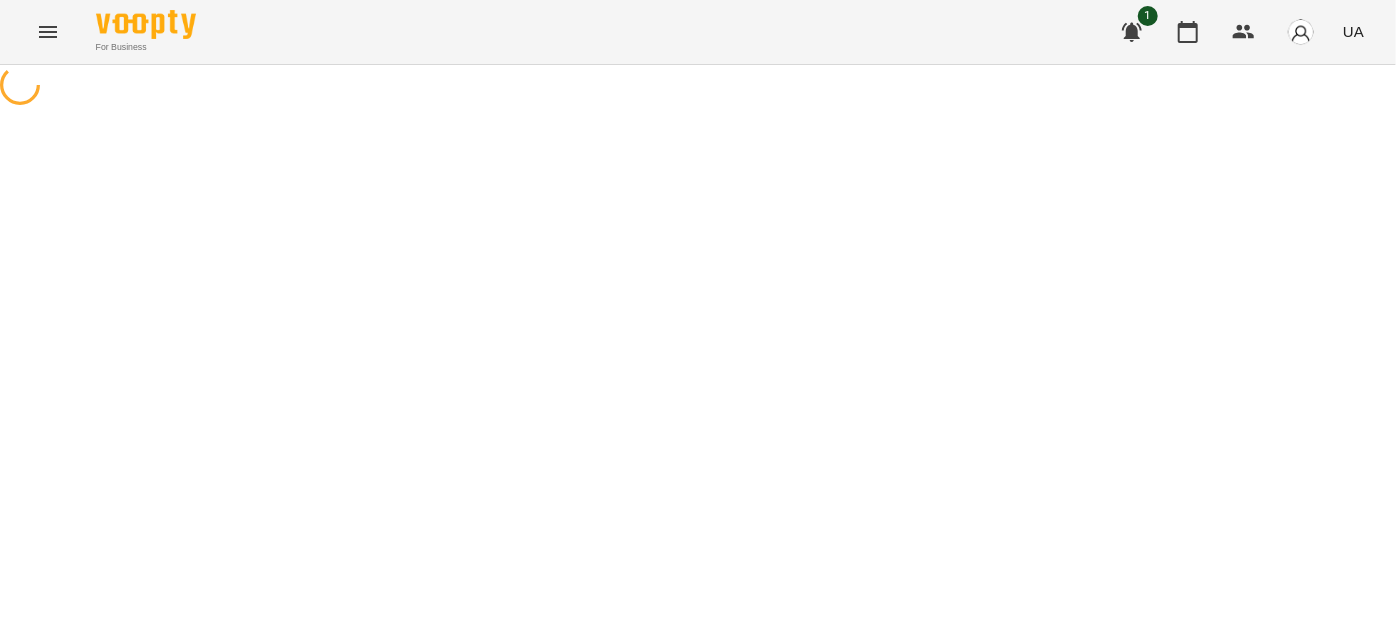 select on "**********" 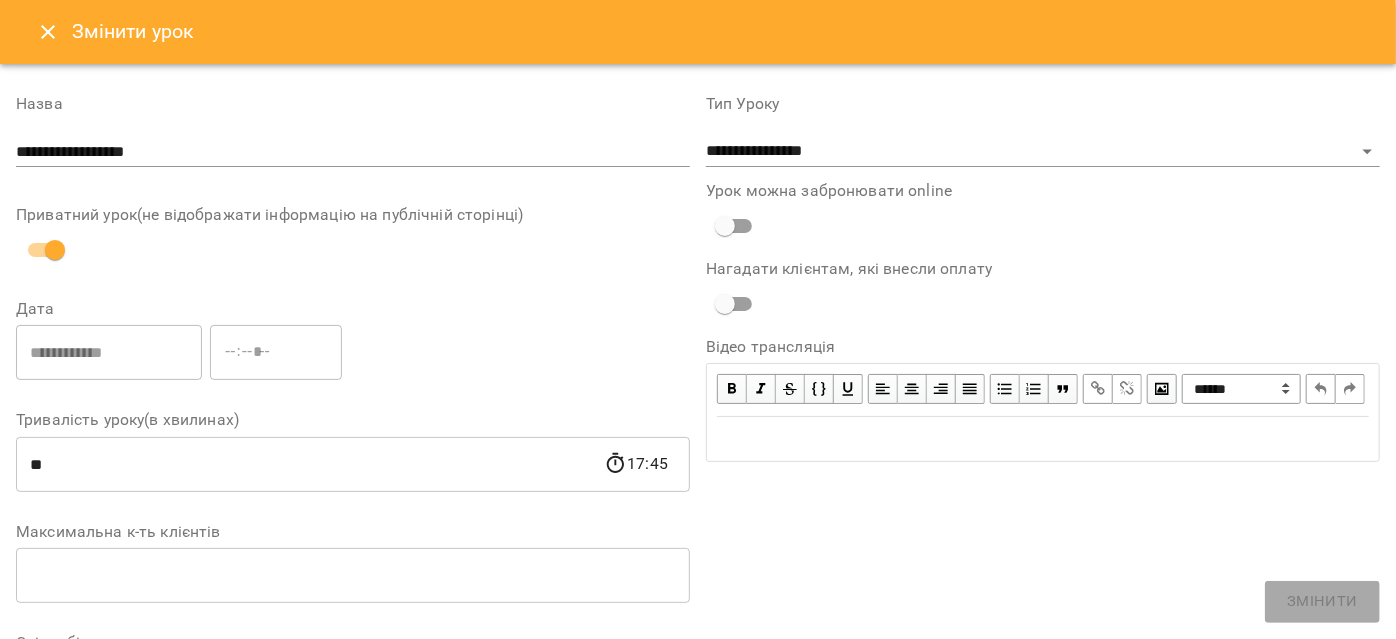 click 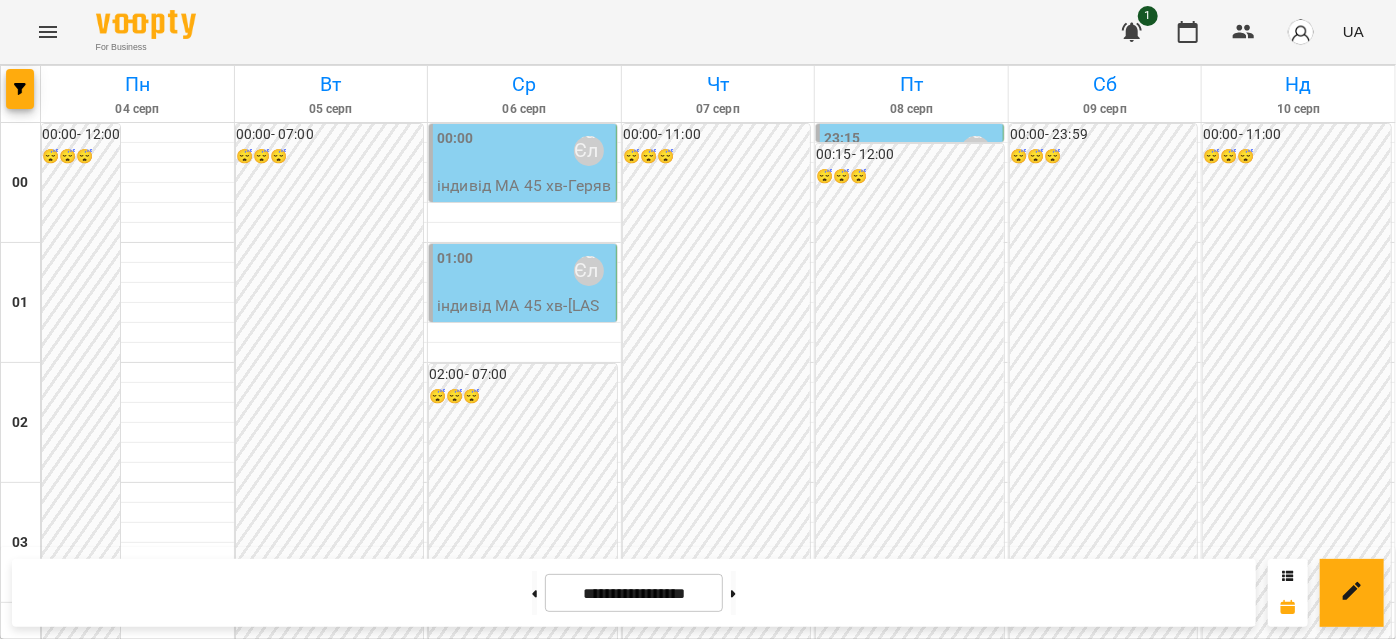 scroll, scrollTop: 1909, scrollLeft: 0, axis: vertical 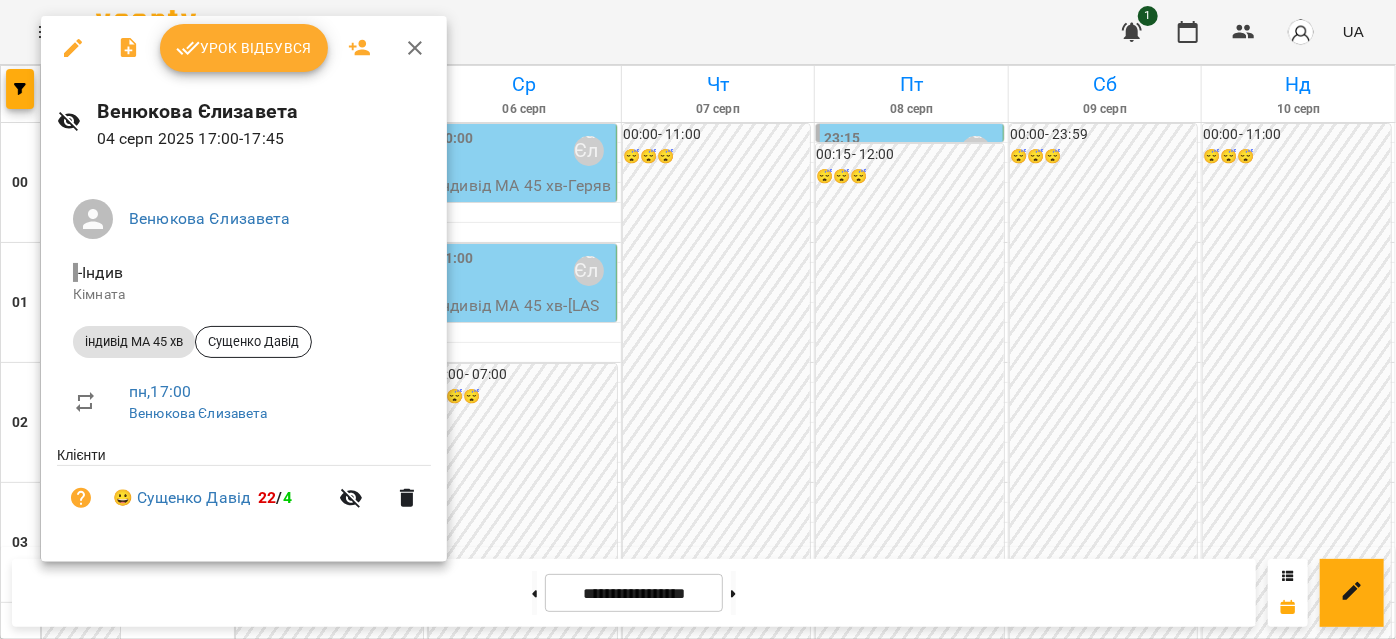click at bounding box center (415, 48) 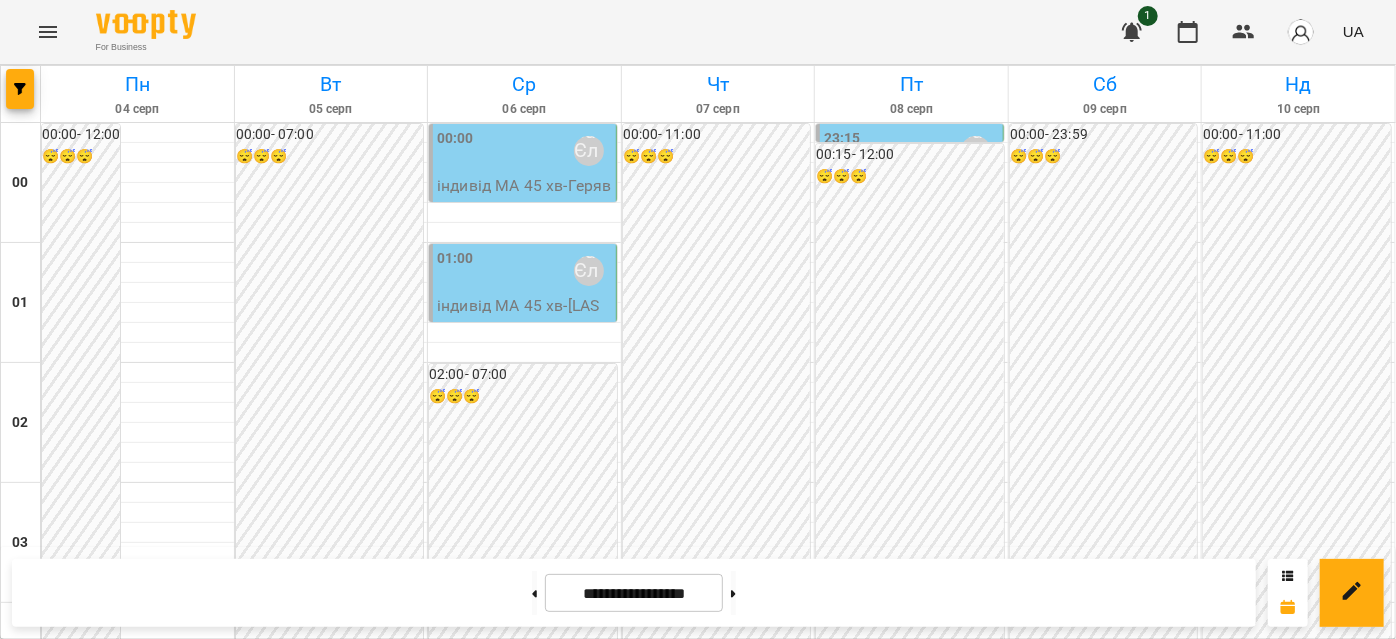 click on "Сущенко Давід" at bounding box center (106, 2225) 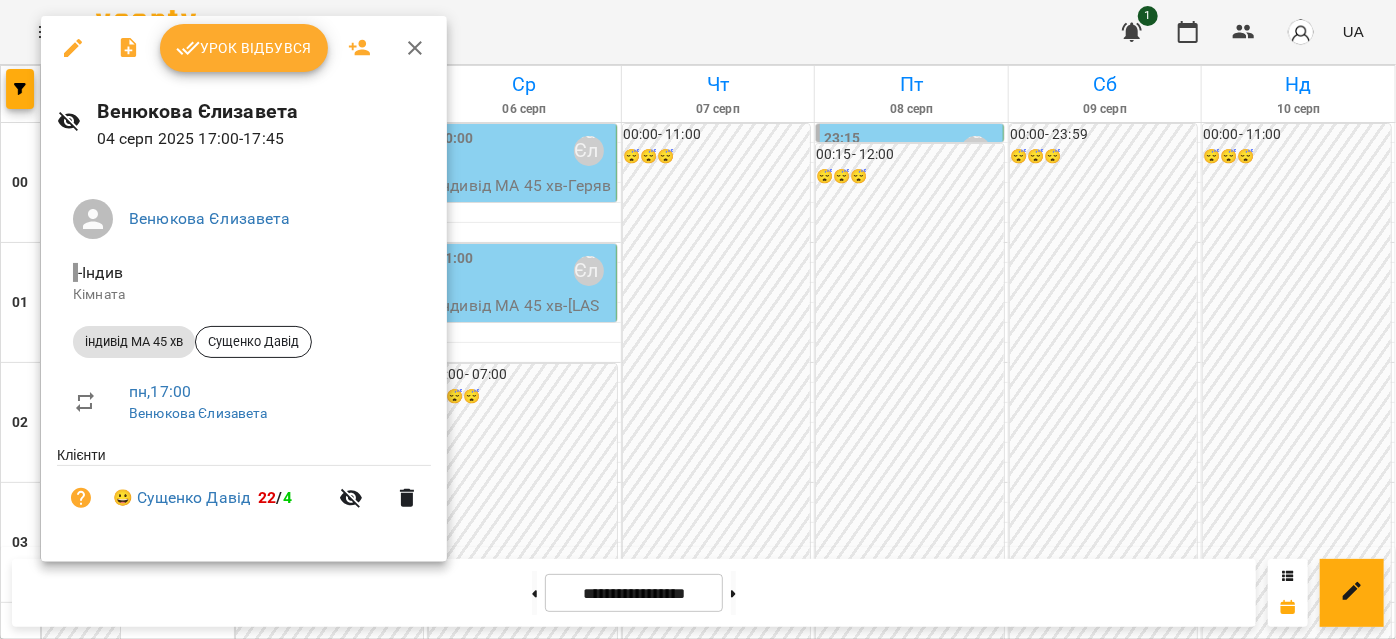 click at bounding box center [73, 48] 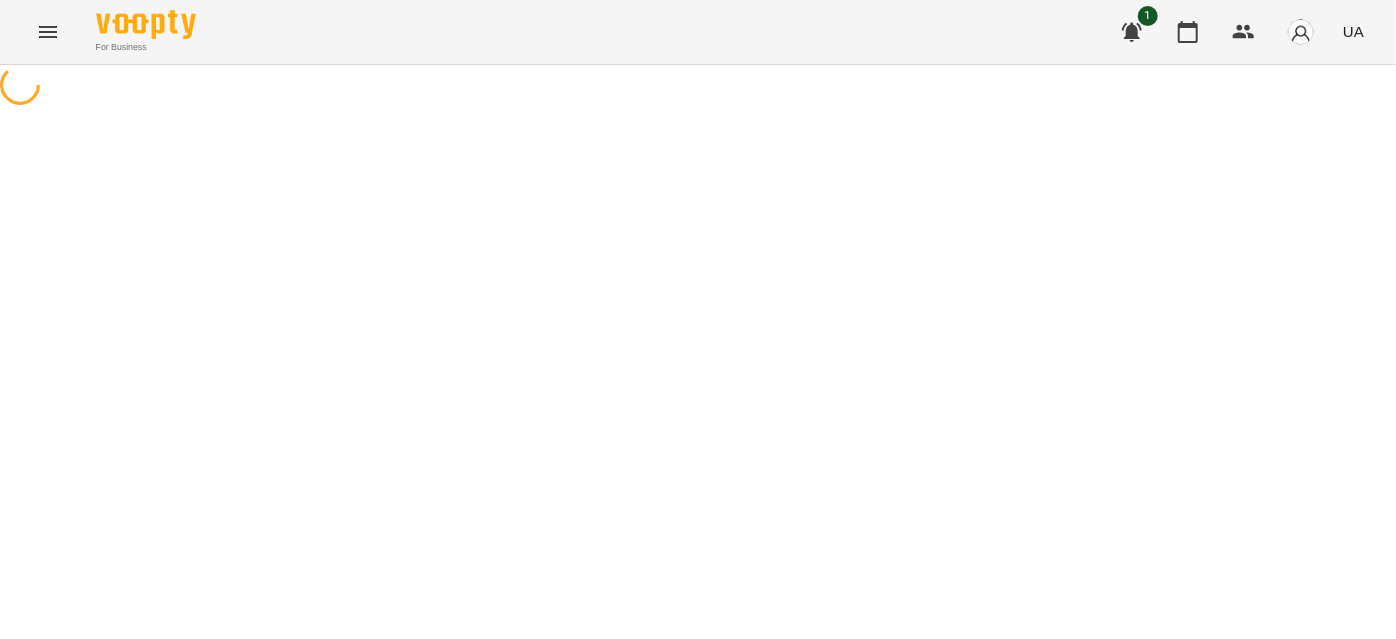 select on "**********" 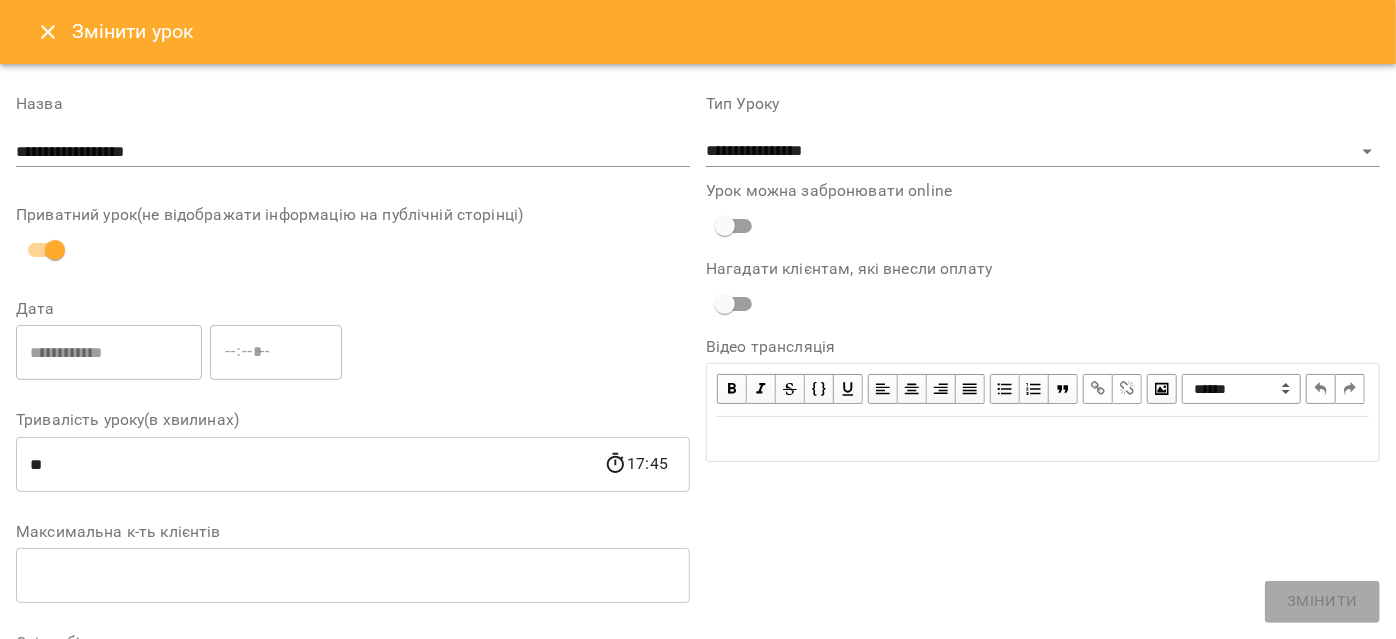 click 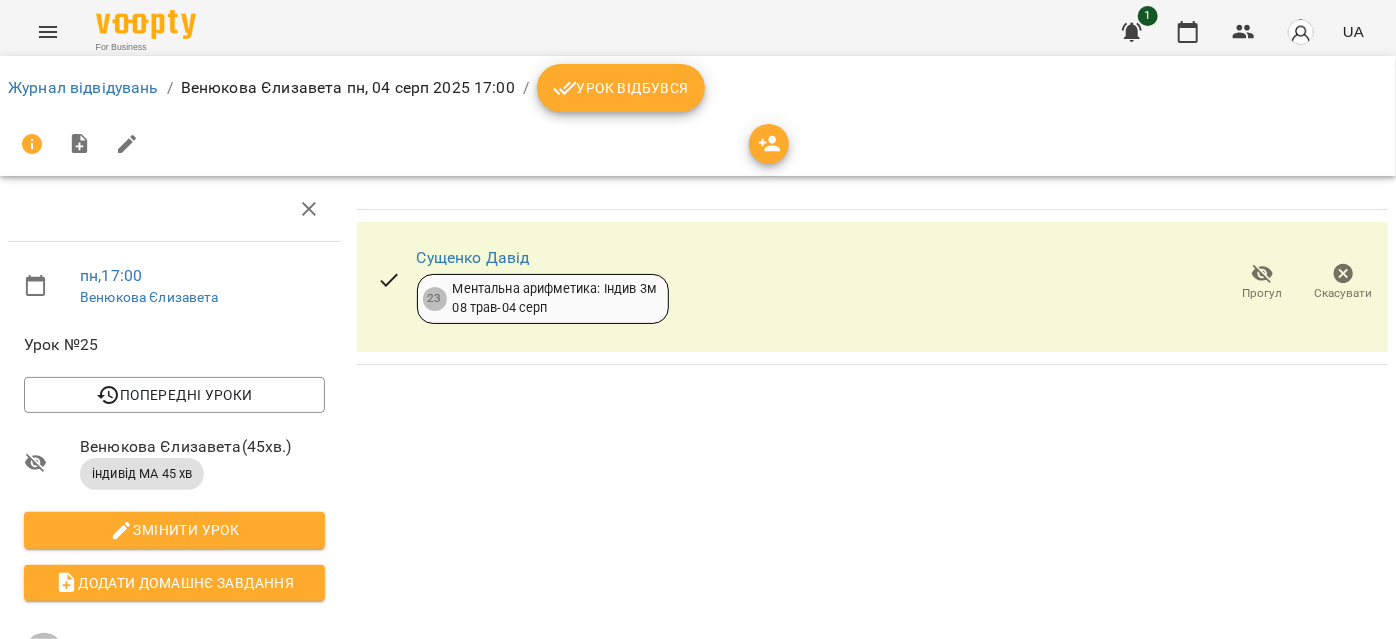 click 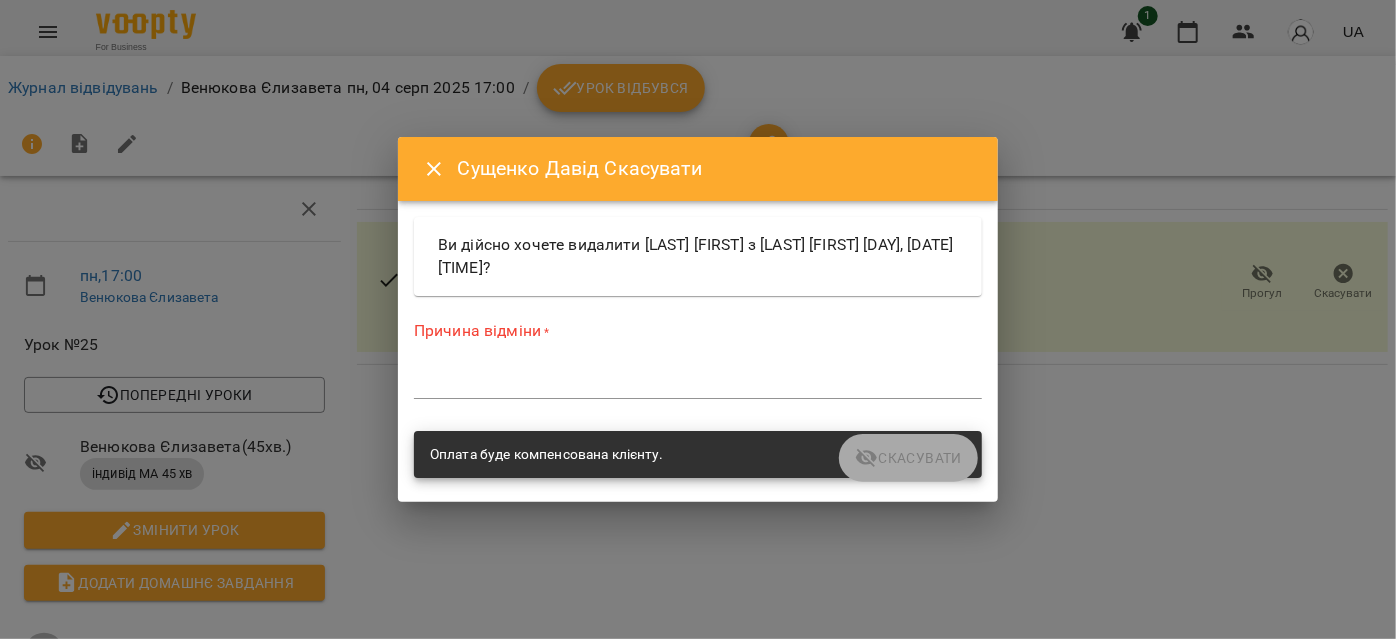 click at bounding box center [698, 382] 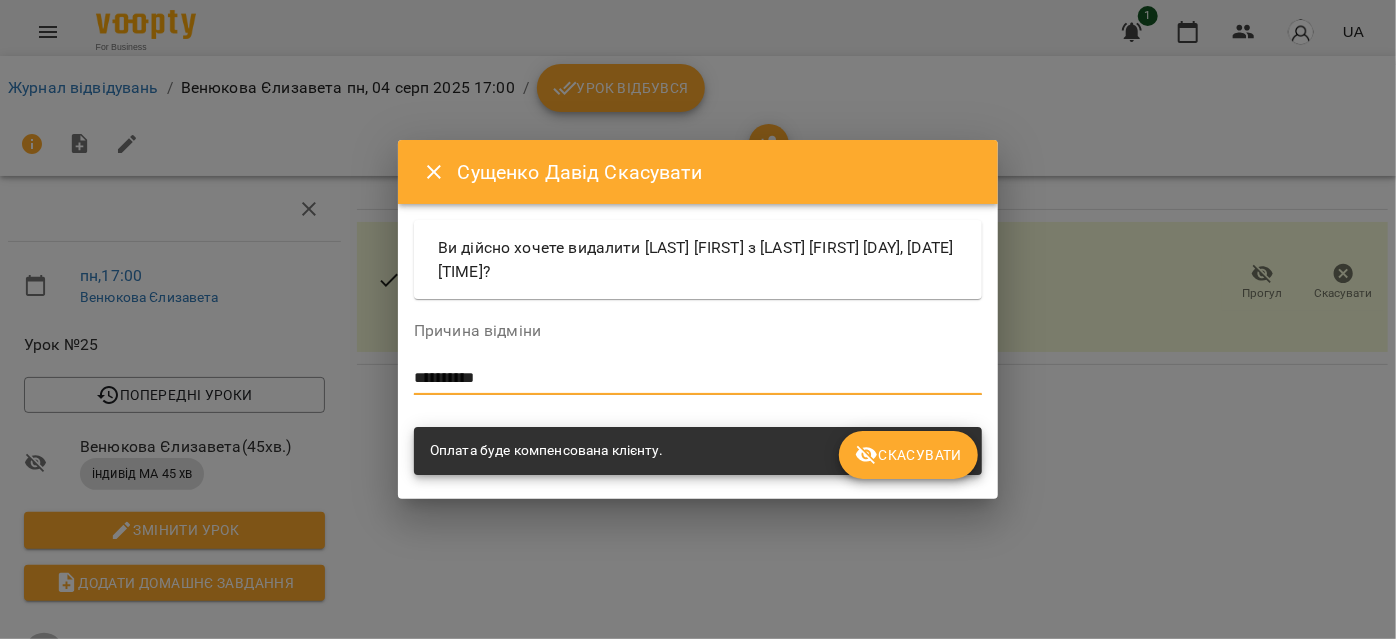 type on "**********" 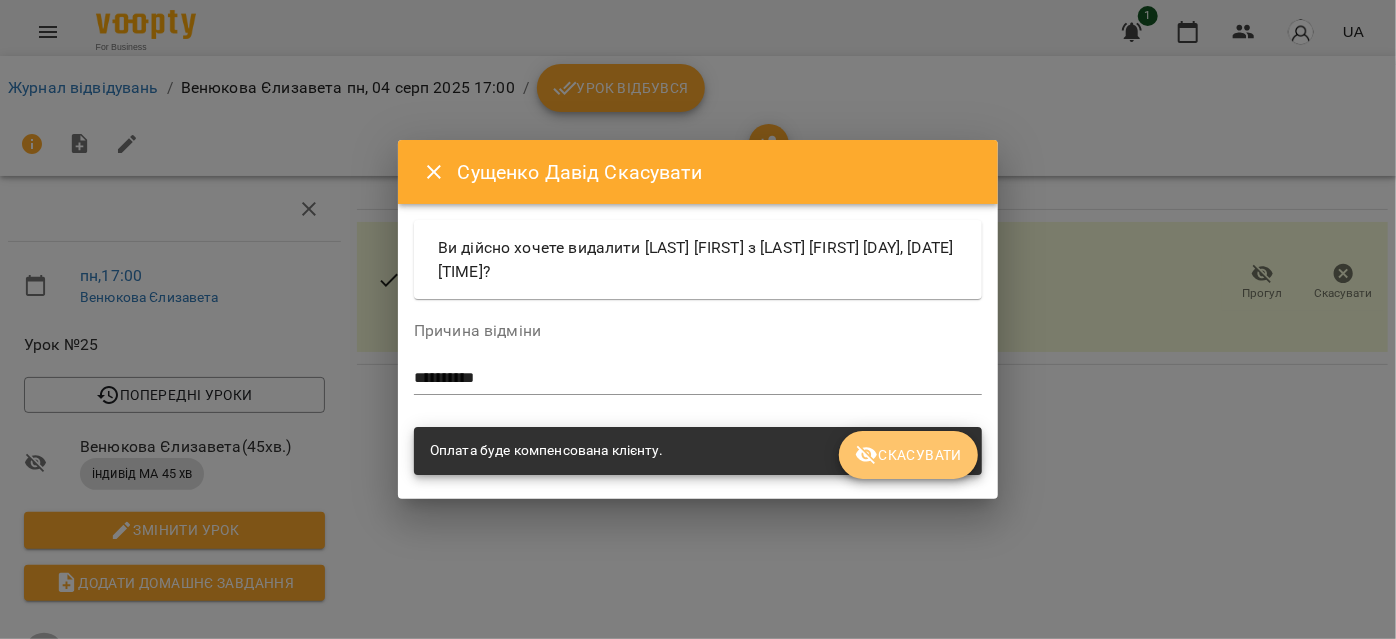 click on "Скасувати" at bounding box center [908, 455] 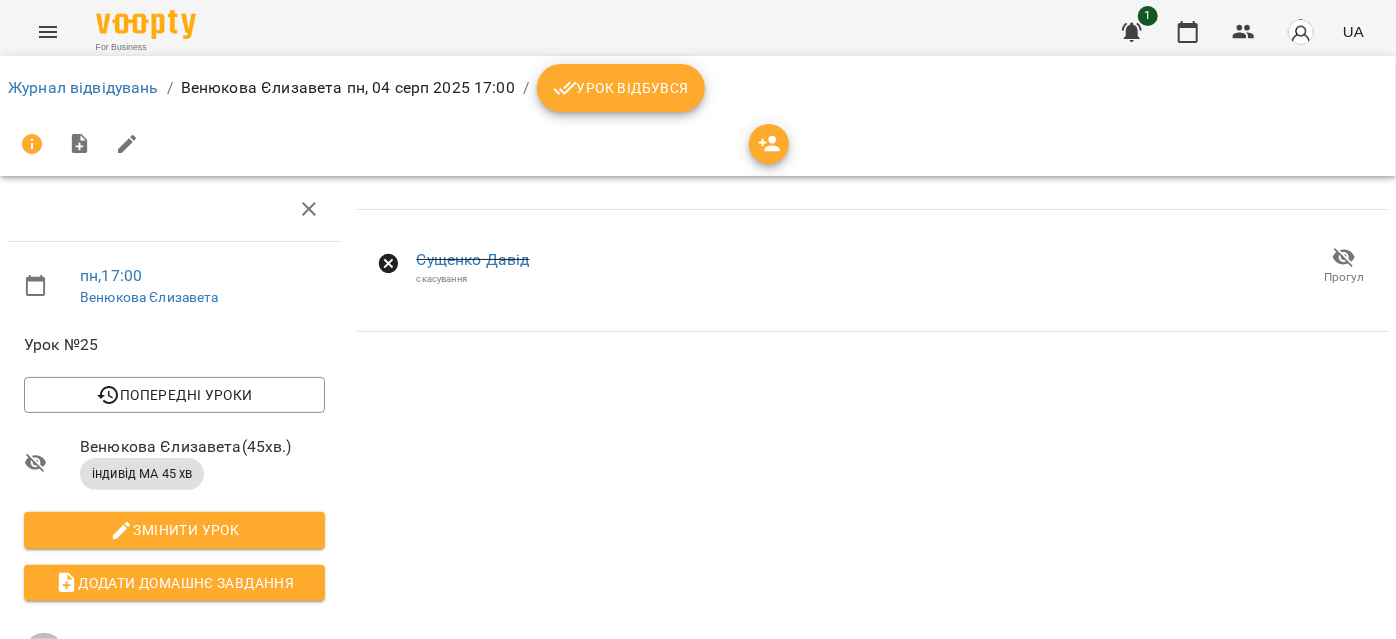 click 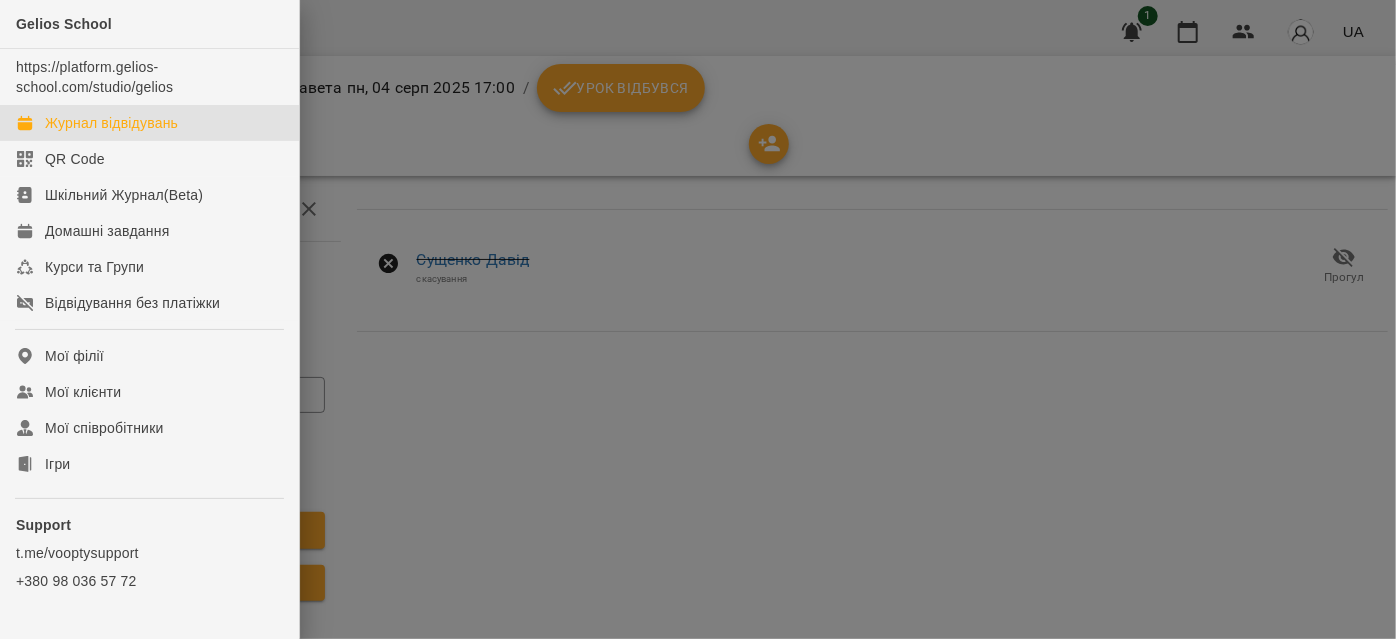 click on "Журнал відвідувань" at bounding box center (111, 123) 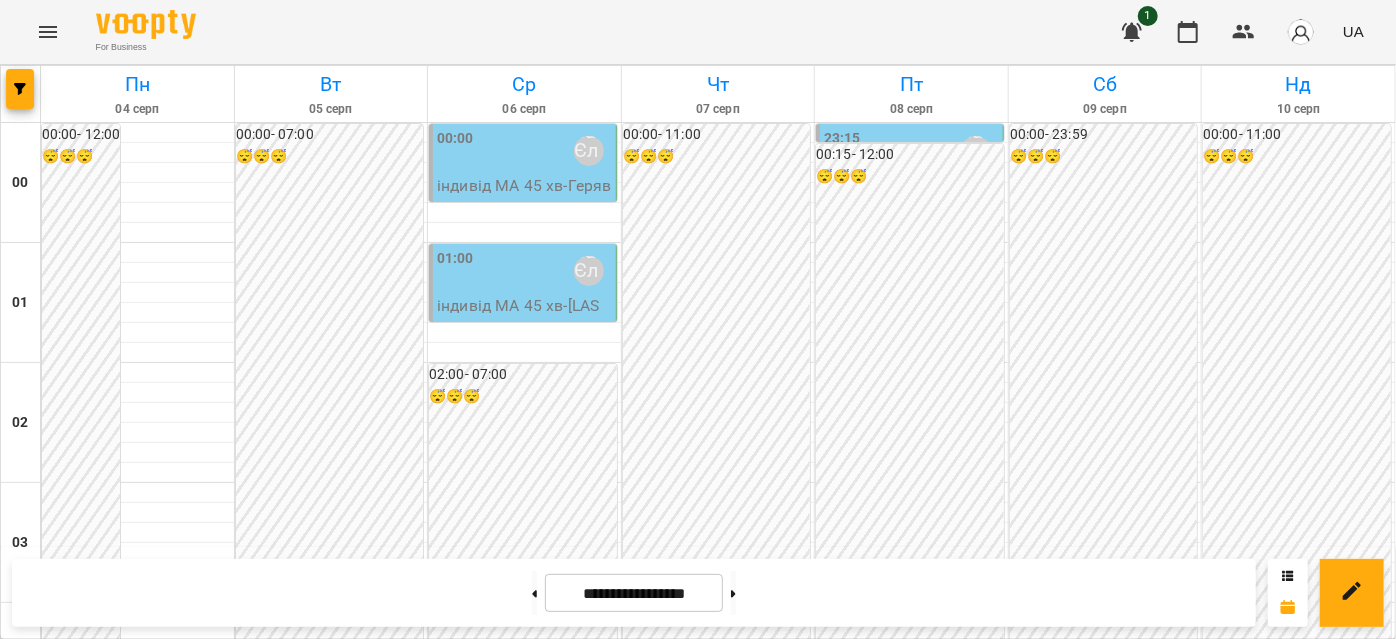 scroll, scrollTop: 1909, scrollLeft: 0, axis: vertical 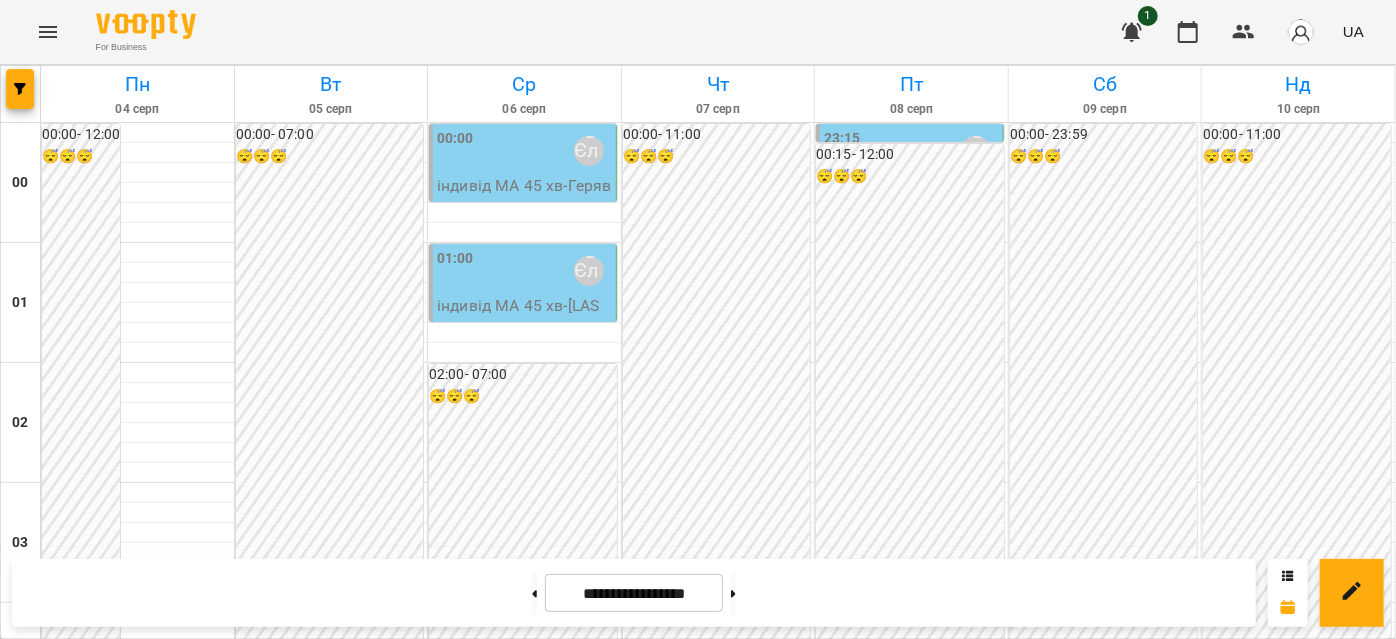 click on "[TIME] [LAST] [FIRST]" at bounding box center [137, 2311] 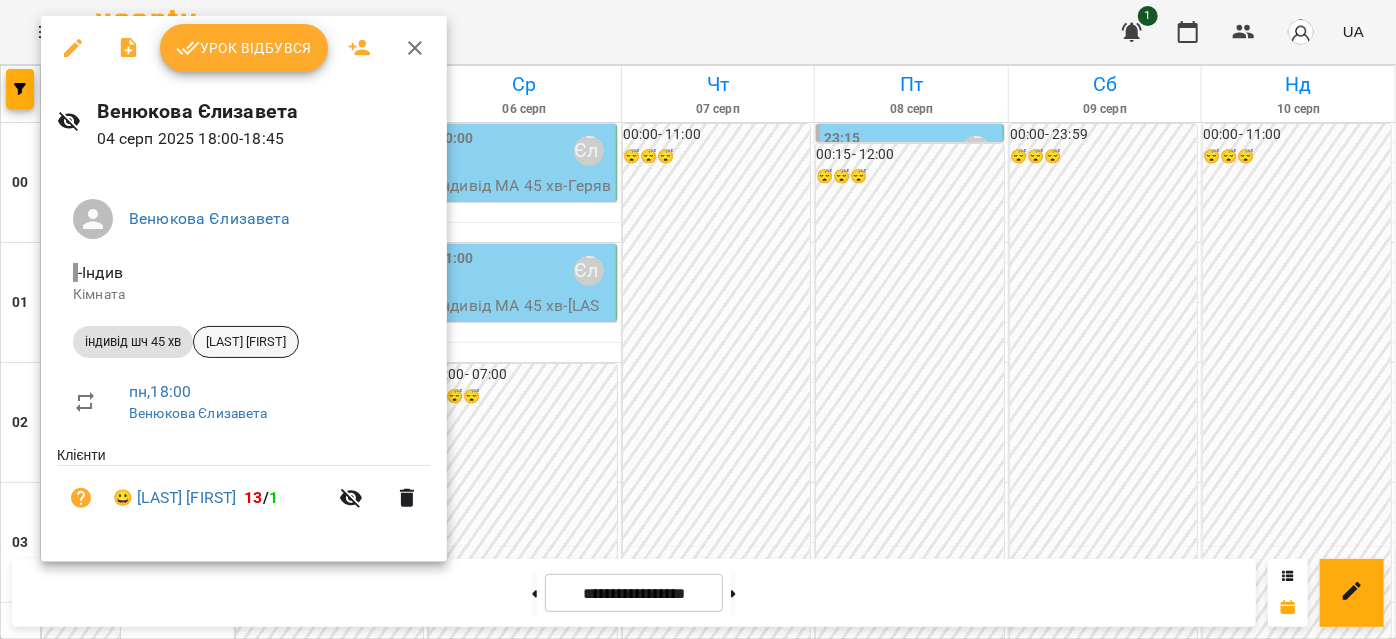 click on "[FIRST] [LAST]" at bounding box center [246, 342] 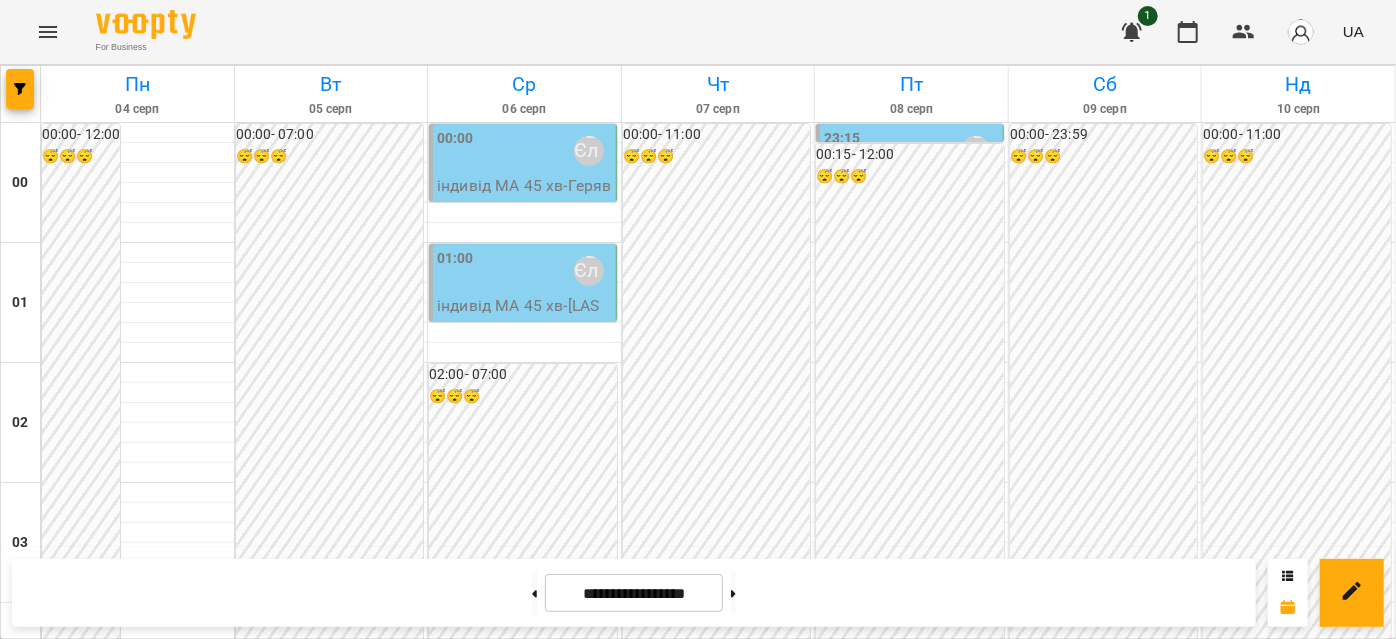 scroll, scrollTop: 1998, scrollLeft: 0, axis: vertical 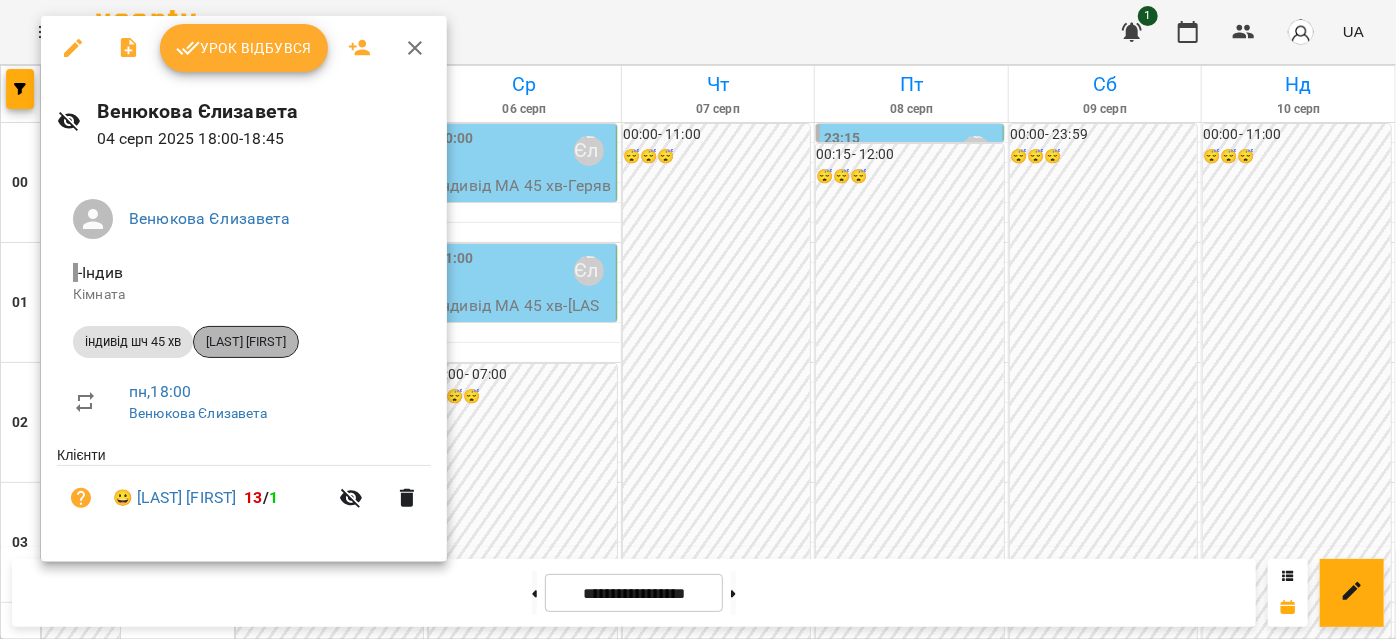 click on "[FIRST] [LAST]" at bounding box center [246, 342] 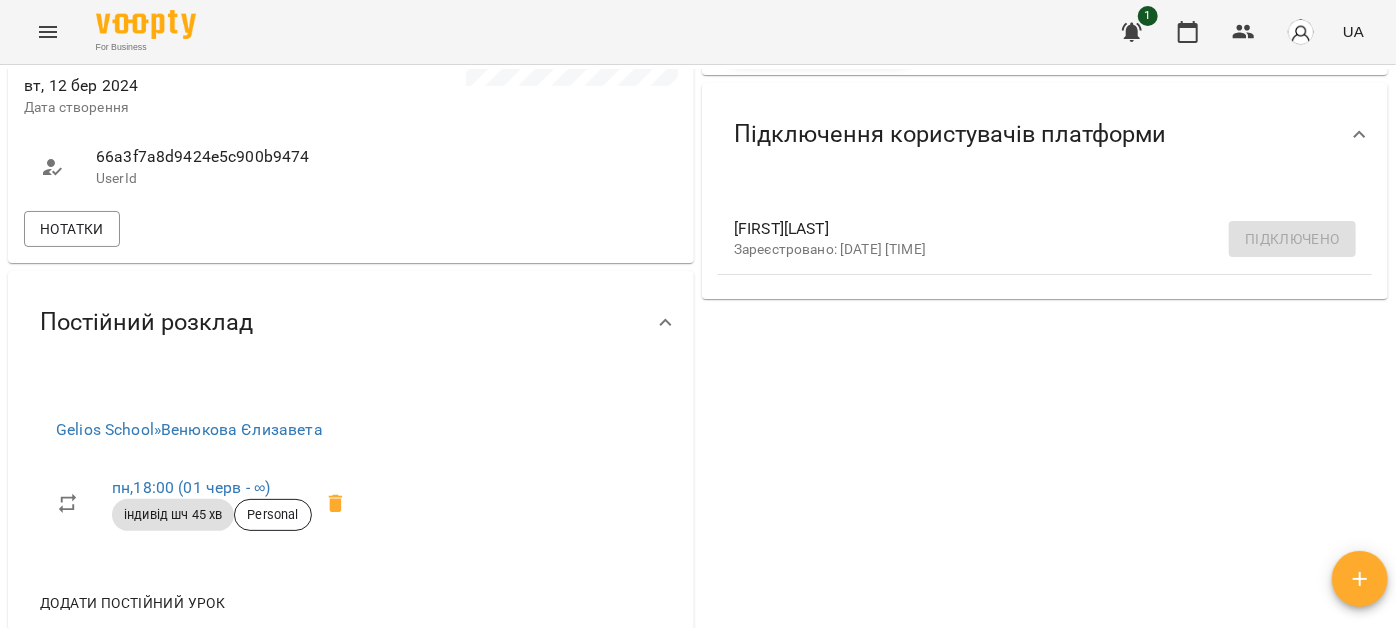 scroll, scrollTop: 636, scrollLeft: 0, axis: vertical 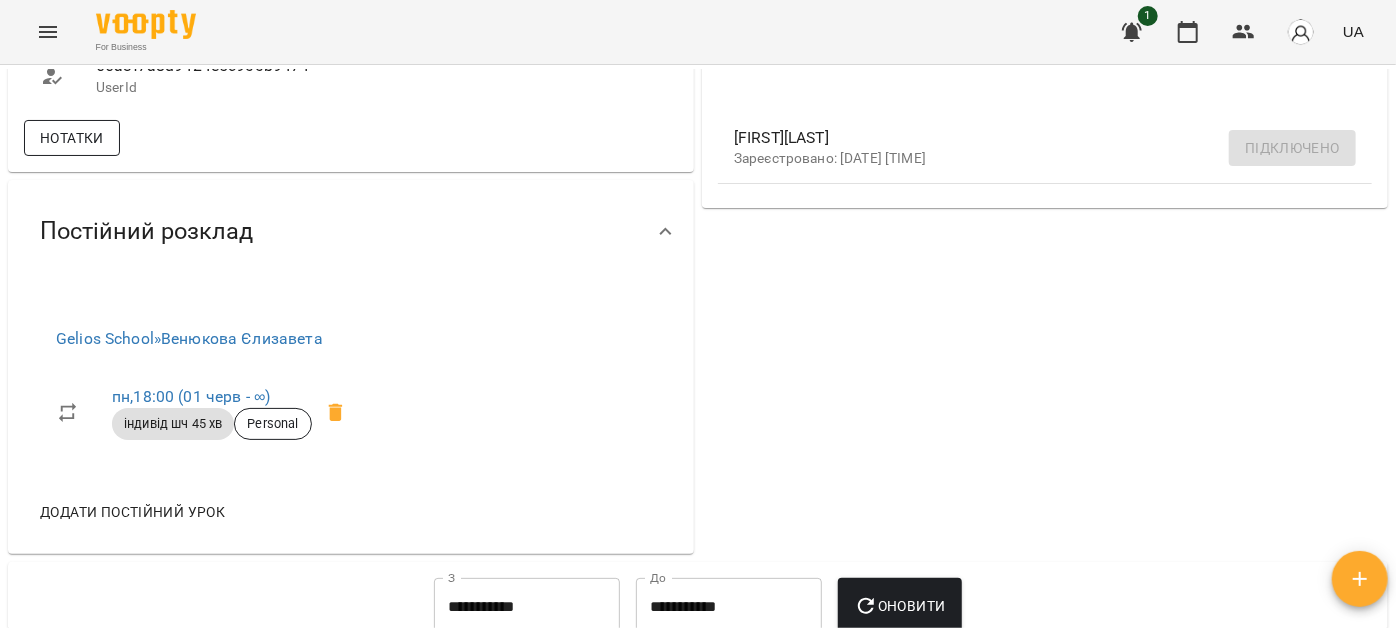 click on "Нотатки" at bounding box center [72, 138] 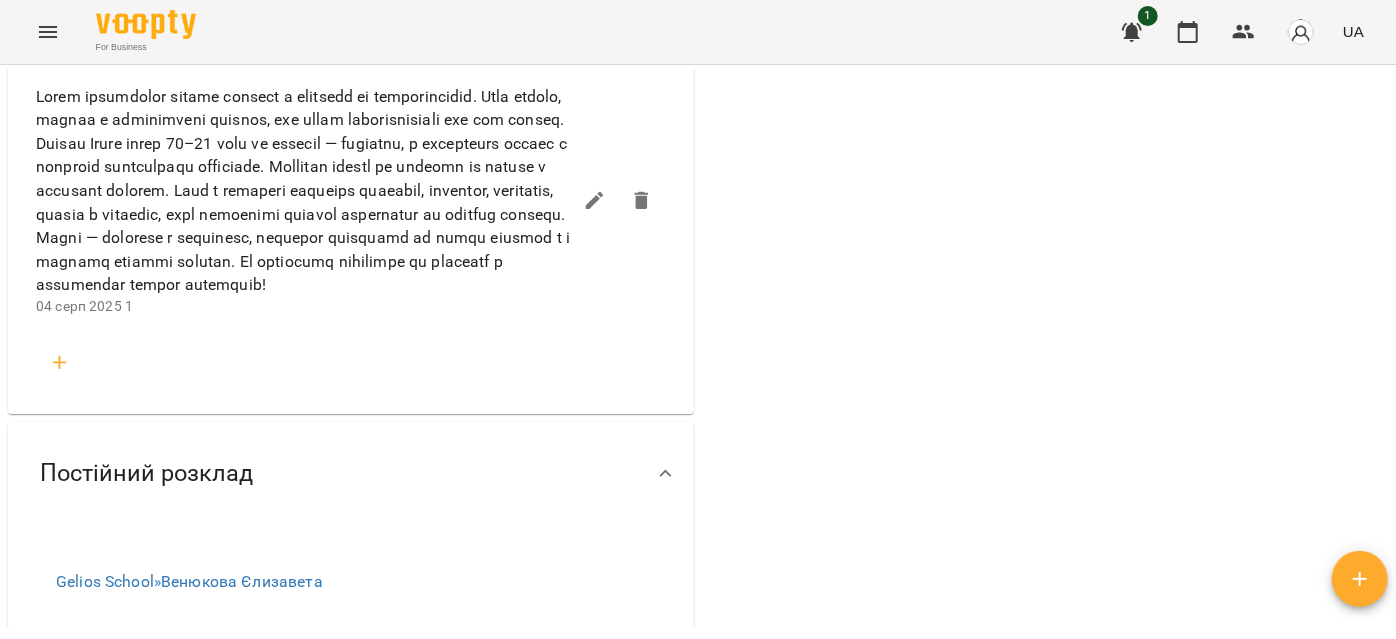 scroll, scrollTop: 3363, scrollLeft: 0, axis: vertical 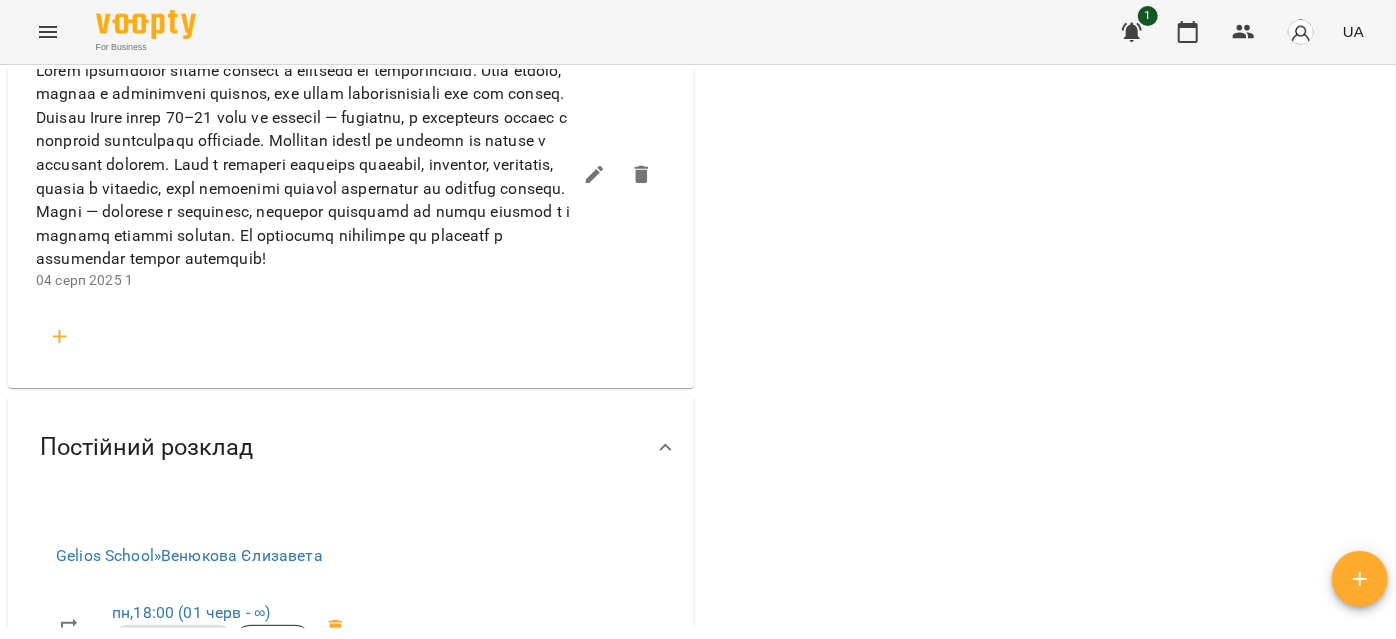 click 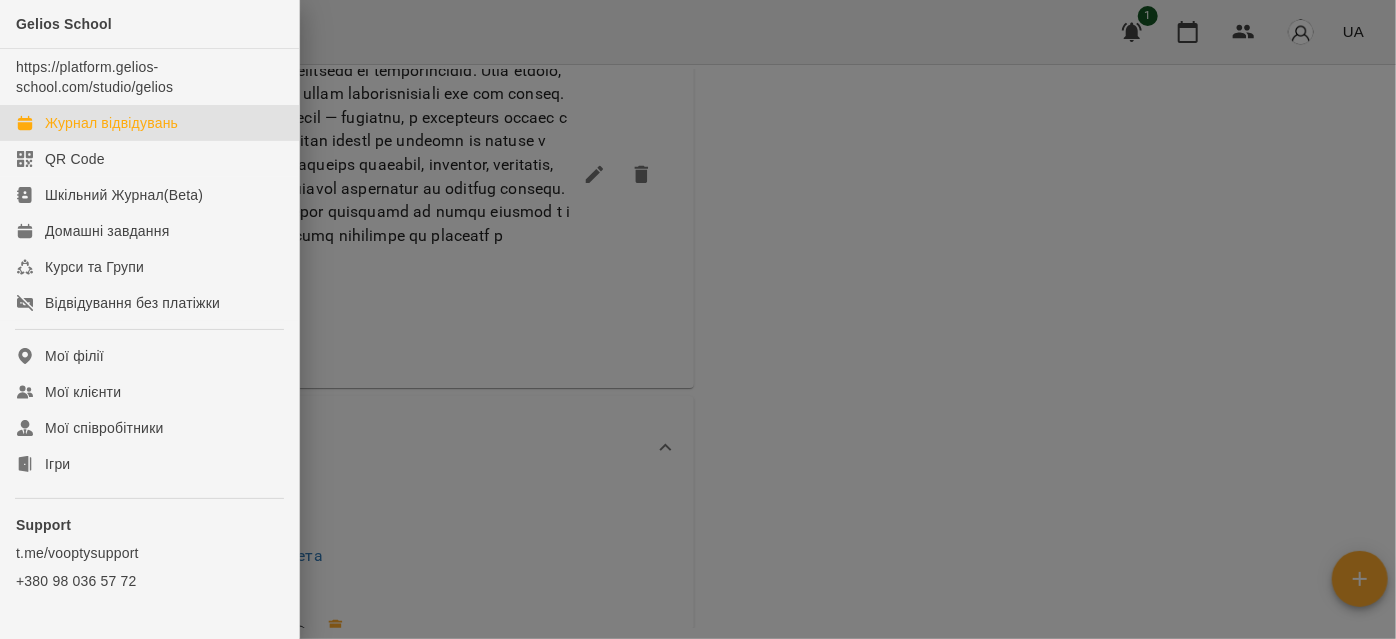 click on "Журнал відвідувань" at bounding box center (111, 123) 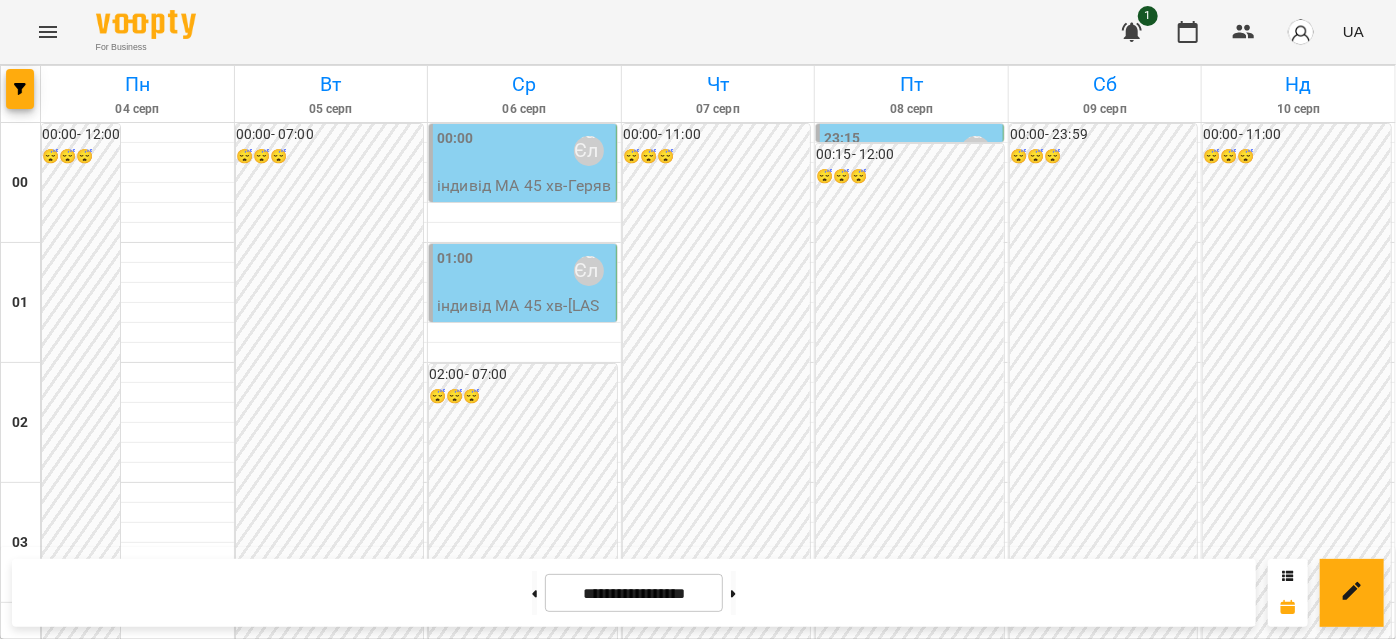 scroll, scrollTop: 1998, scrollLeft: 0, axis: vertical 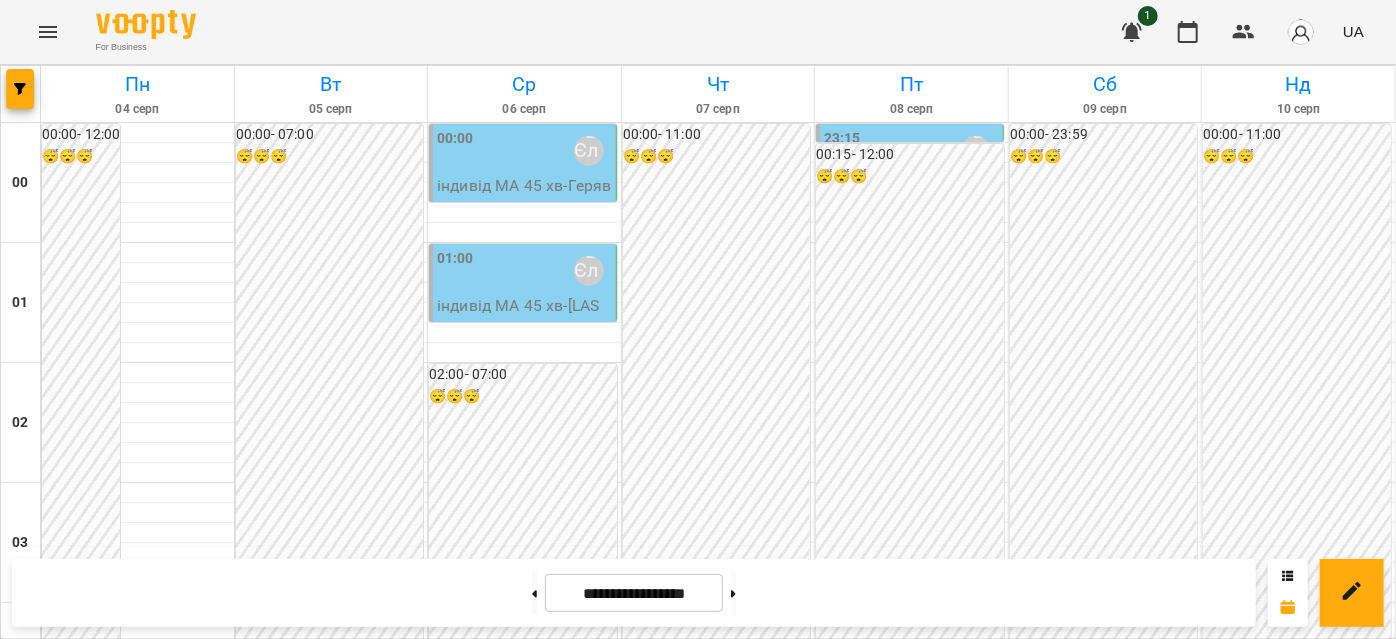 click on "17:00 Венюкова Єлизавета" at bounding box center (137, 2191) 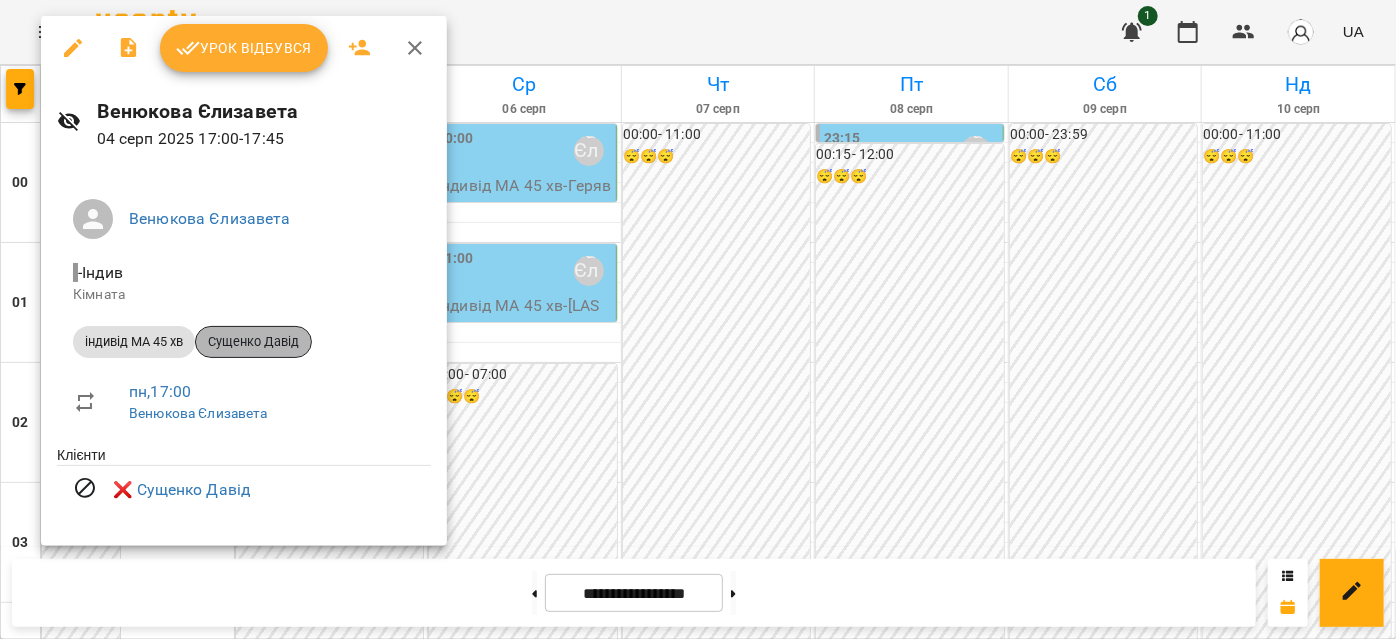 click on "Сущенко Давід" at bounding box center [253, 342] 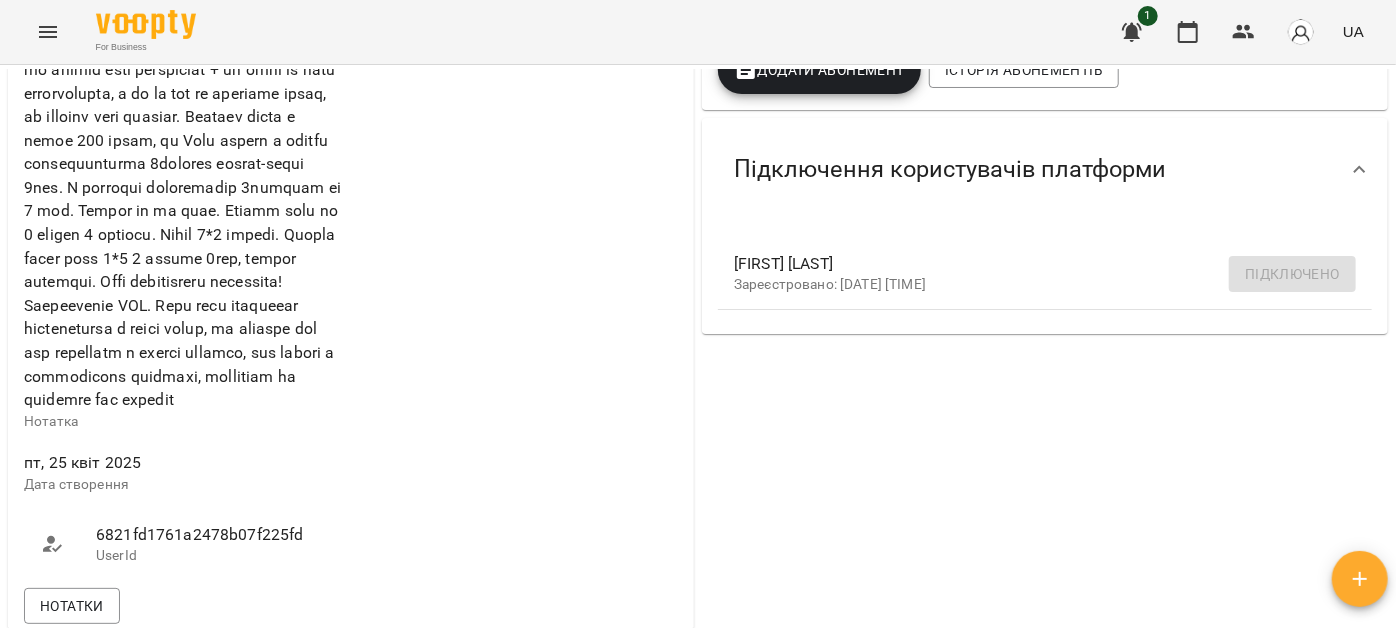scroll, scrollTop: 818, scrollLeft: 0, axis: vertical 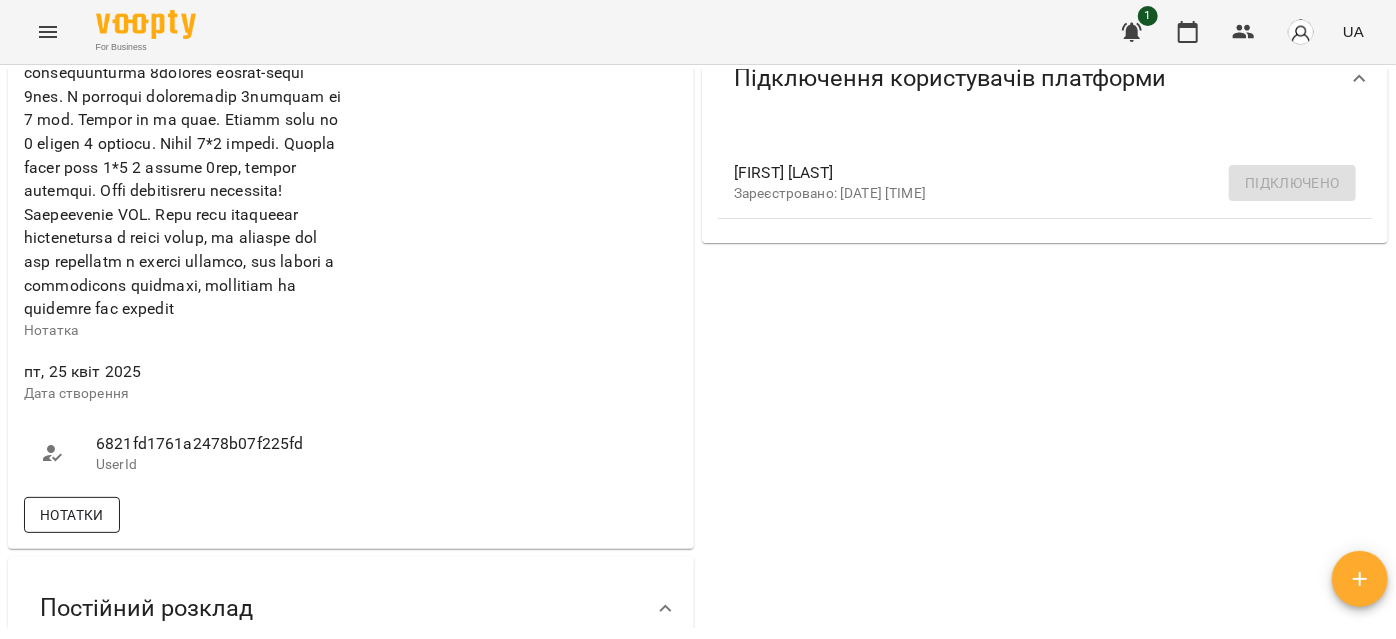 click on "Нотатки" at bounding box center (72, 515) 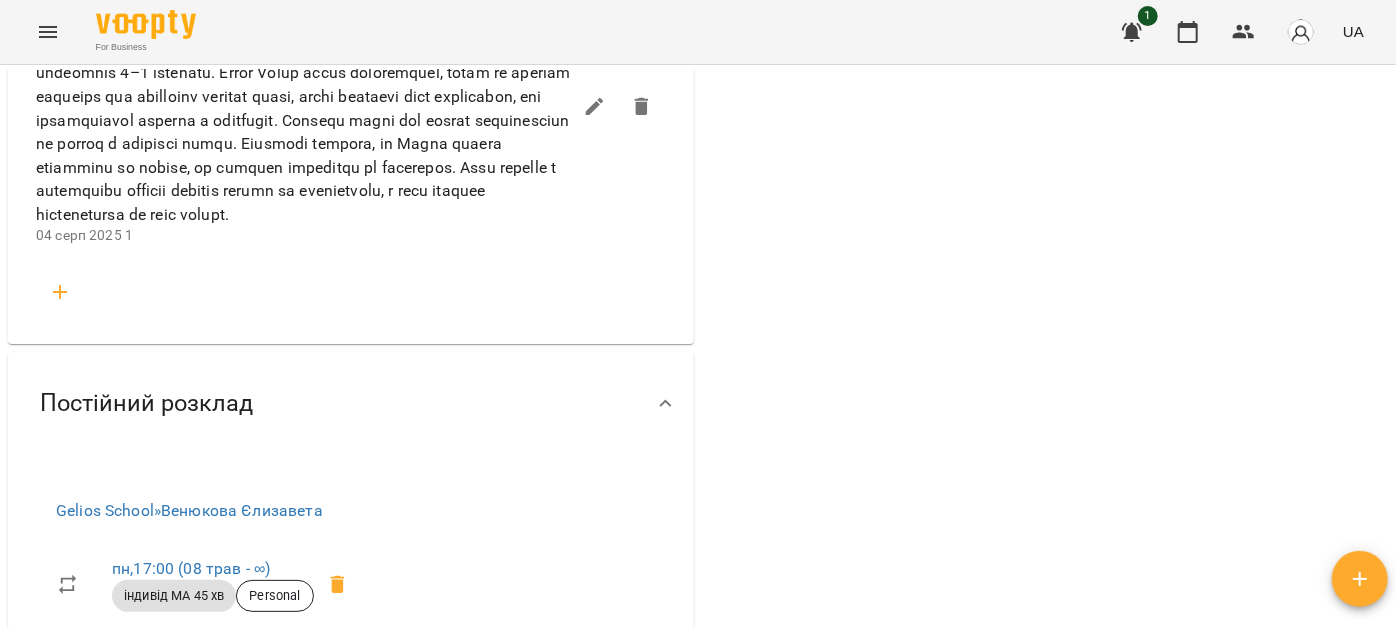 scroll, scrollTop: 2272, scrollLeft: 0, axis: vertical 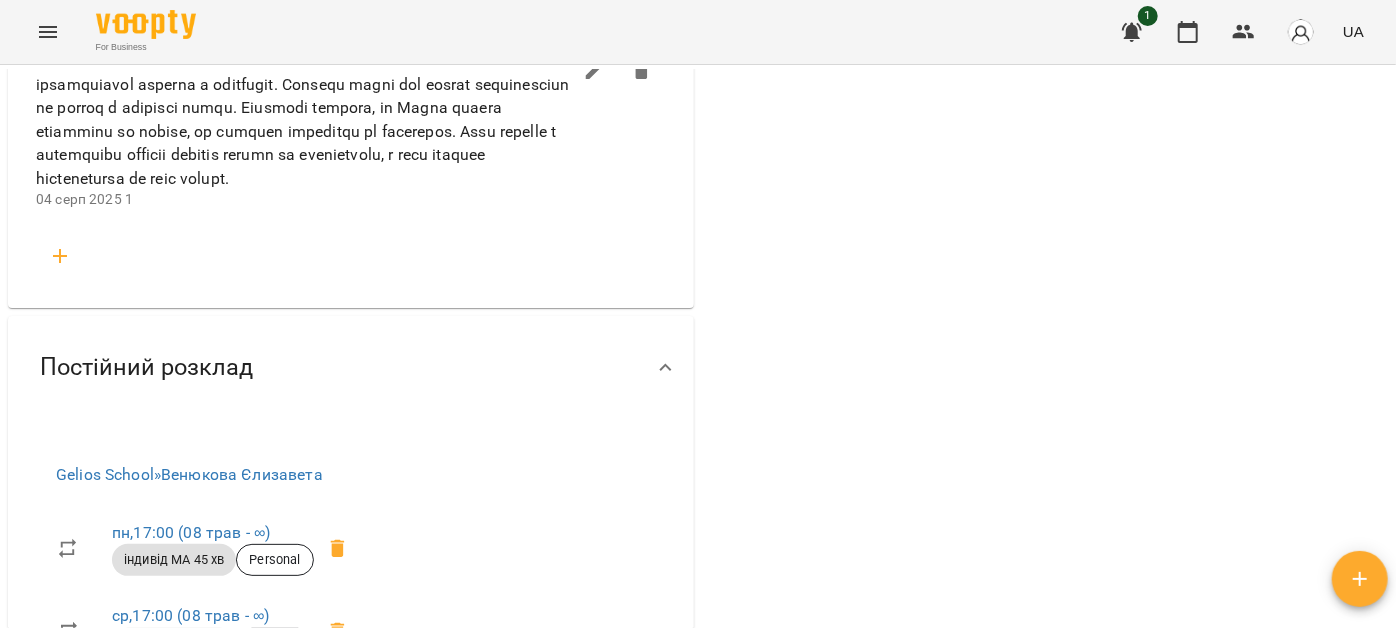 click at bounding box center [595, 71] 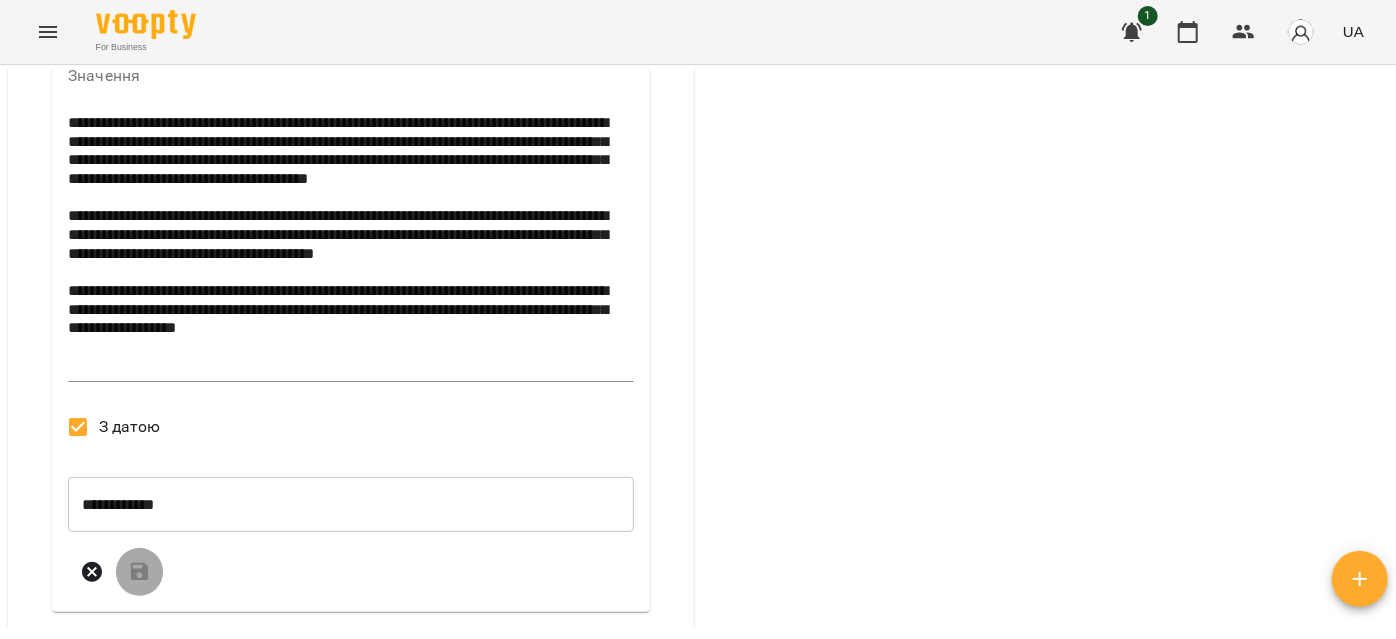 scroll, scrollTop: 2363, scrollLeft: 0, axis: vertical 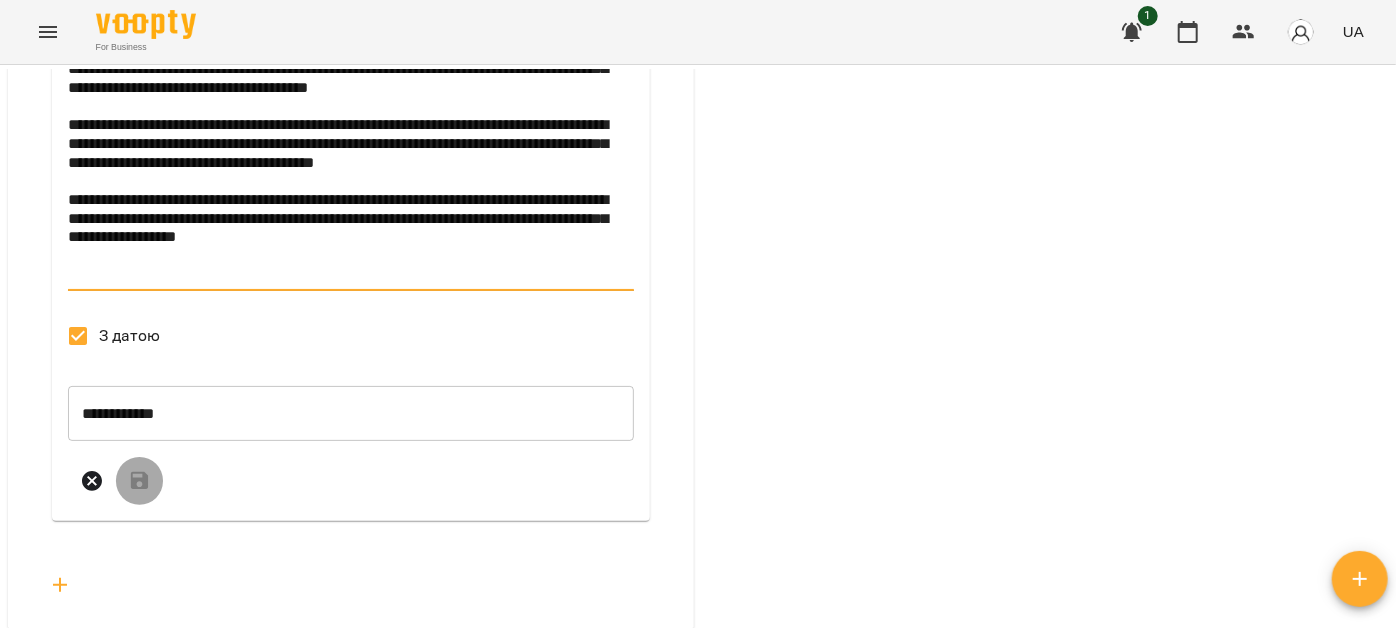 drag, startPoint x: 424, startPoint y: 260, endPoint x: 400, endPoint y: 257, distance: 24.186773 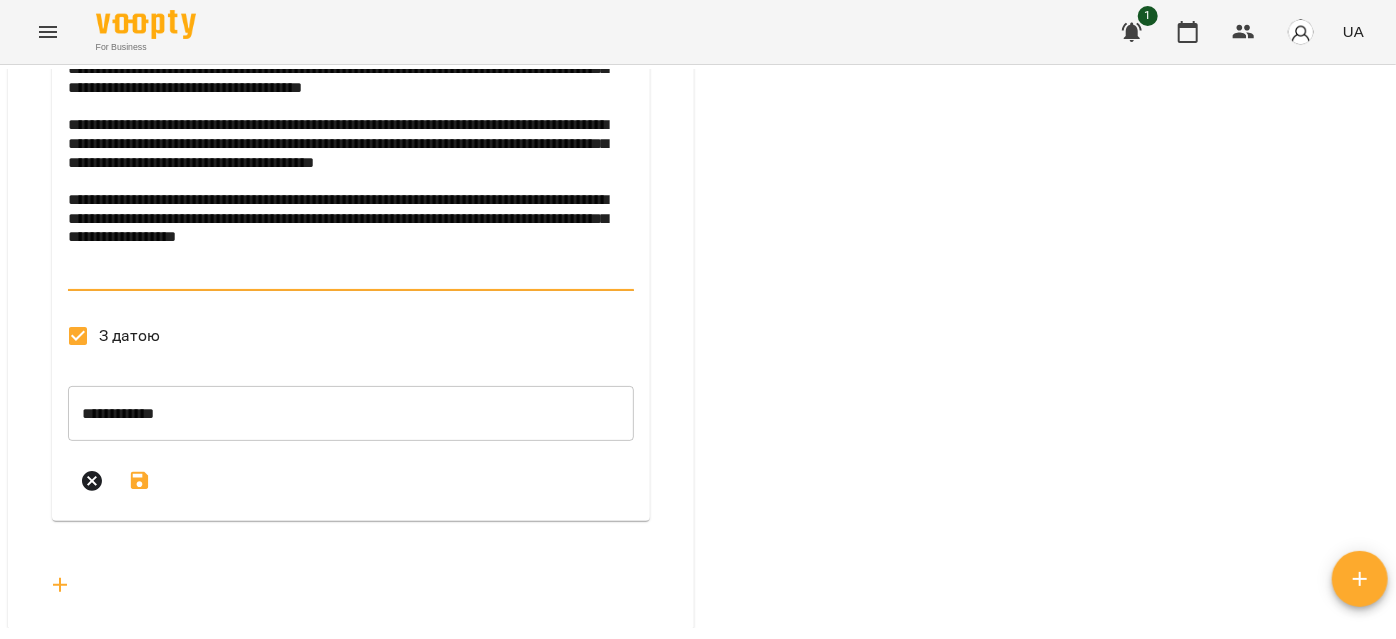 click on "**********" at bounding box center (347, 153) 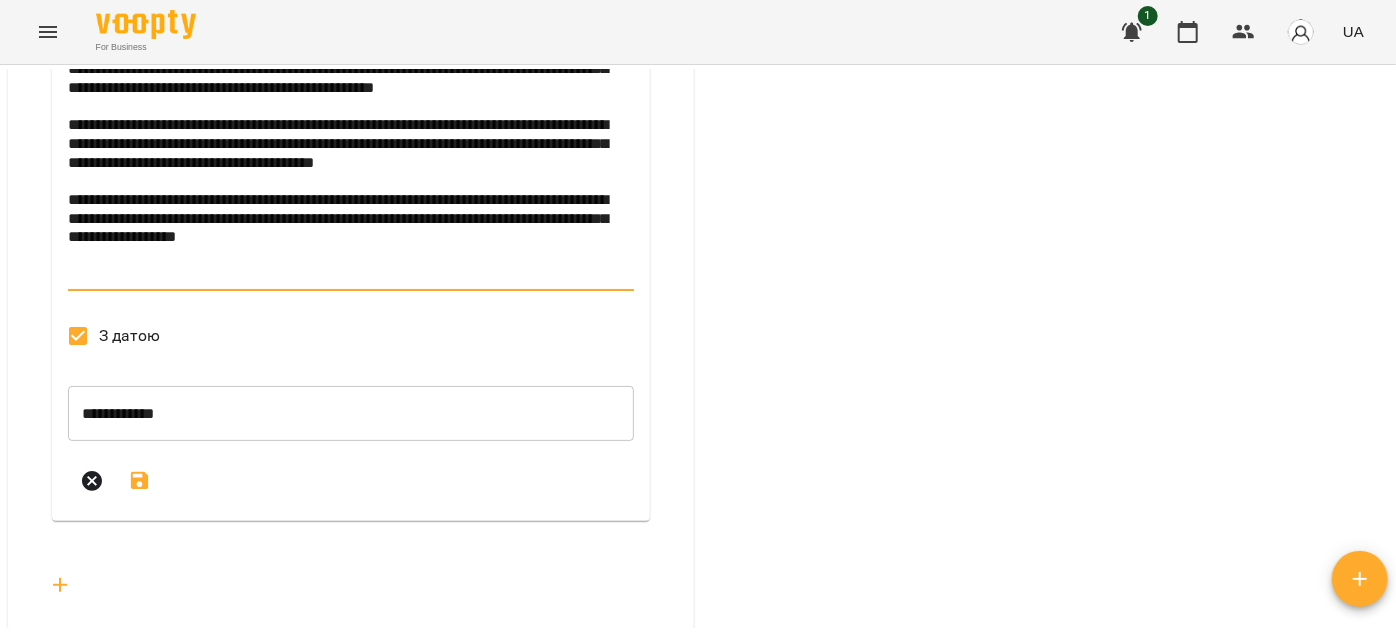 click on "**********" at bounding box center [347, 153] 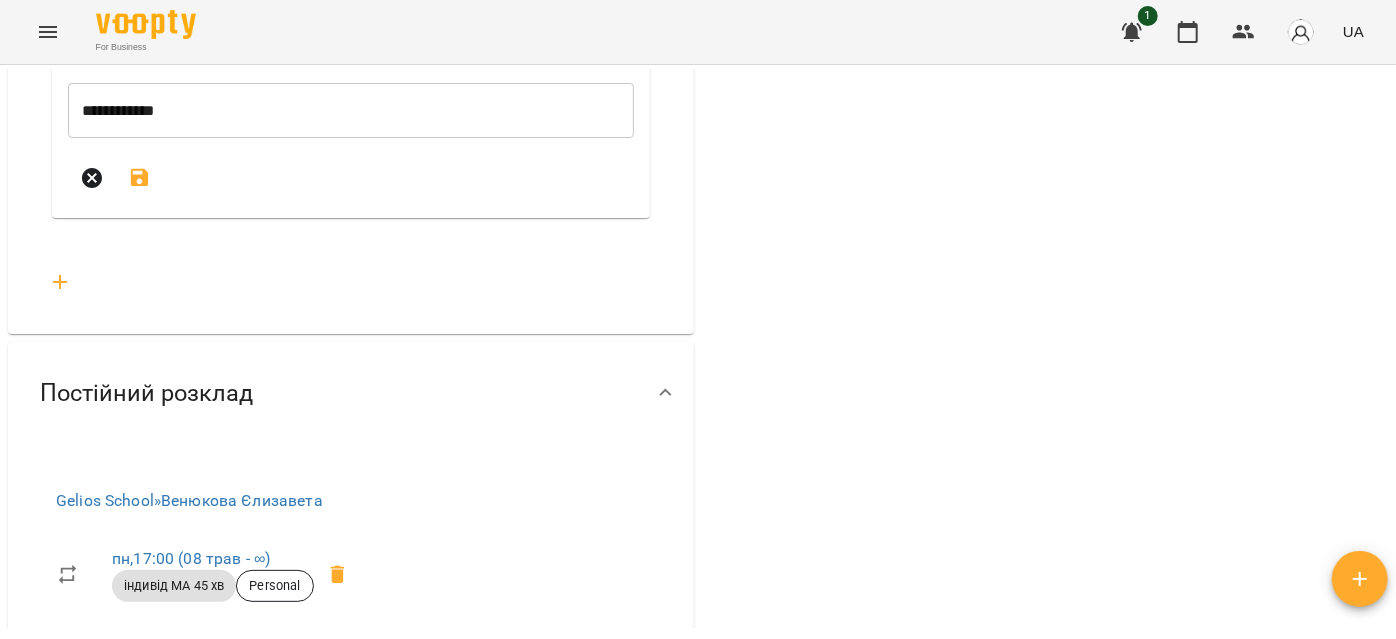 scroll, scrollTop: 2818, scrollLeft: 0, axis: vertical 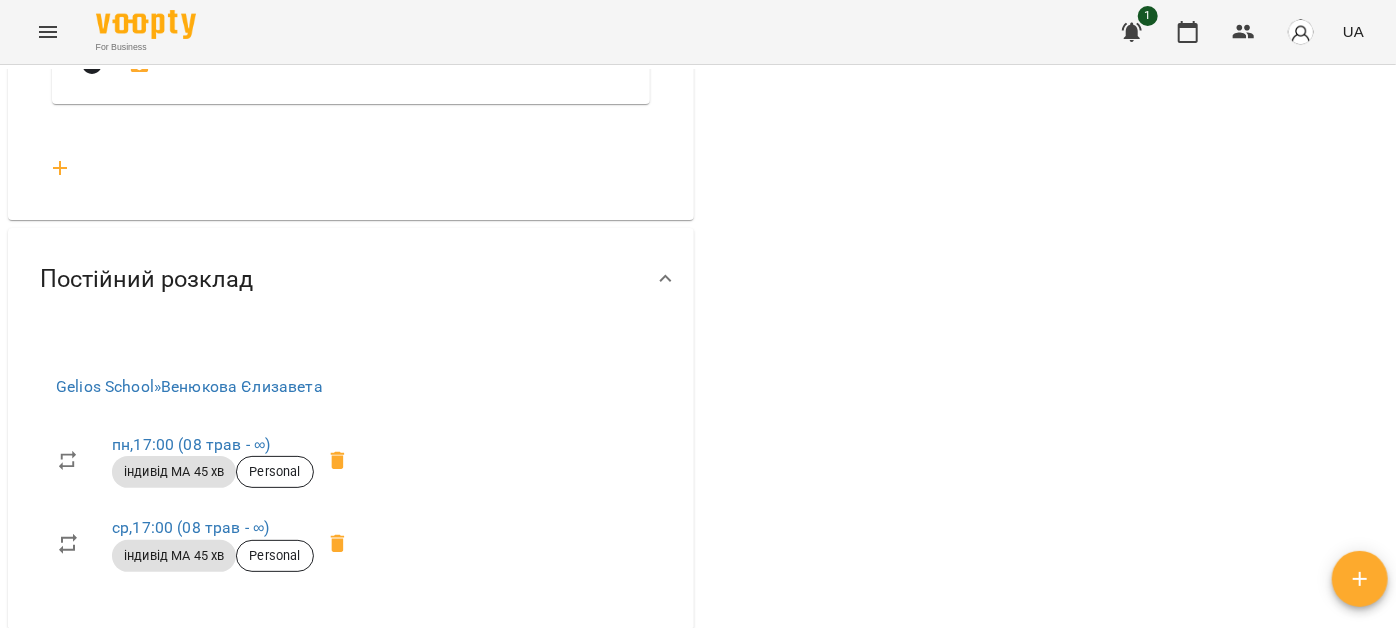 type on "**********" 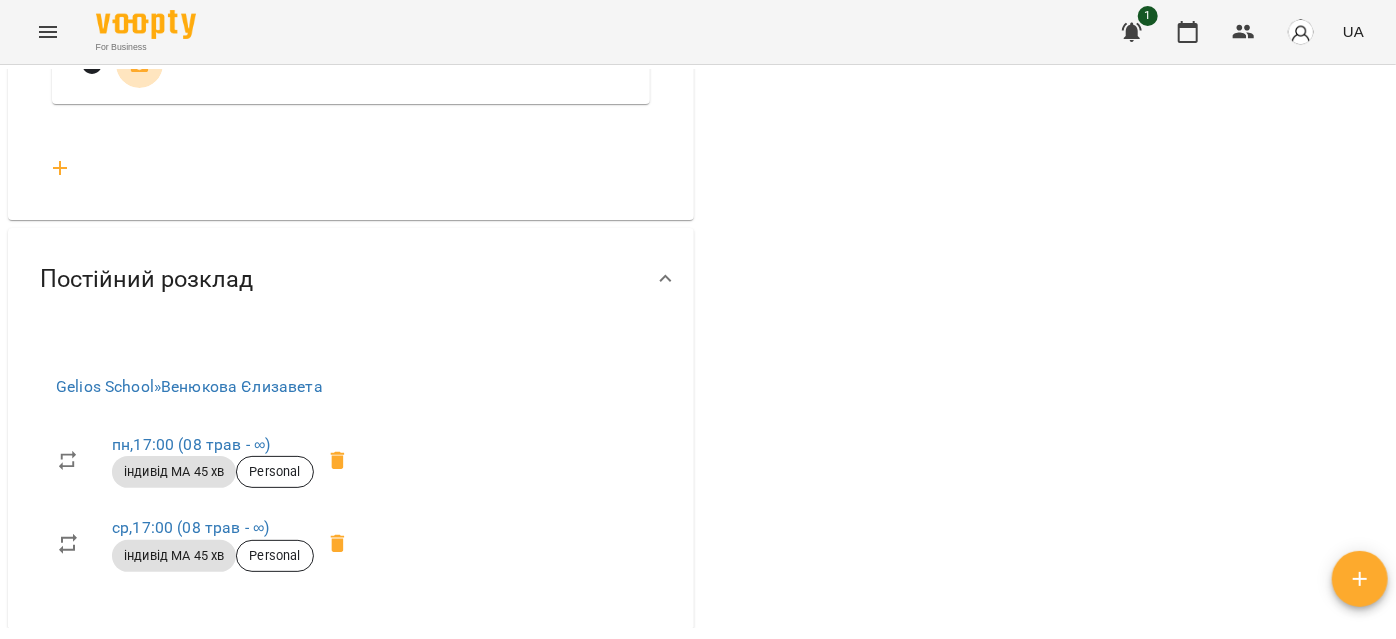 click 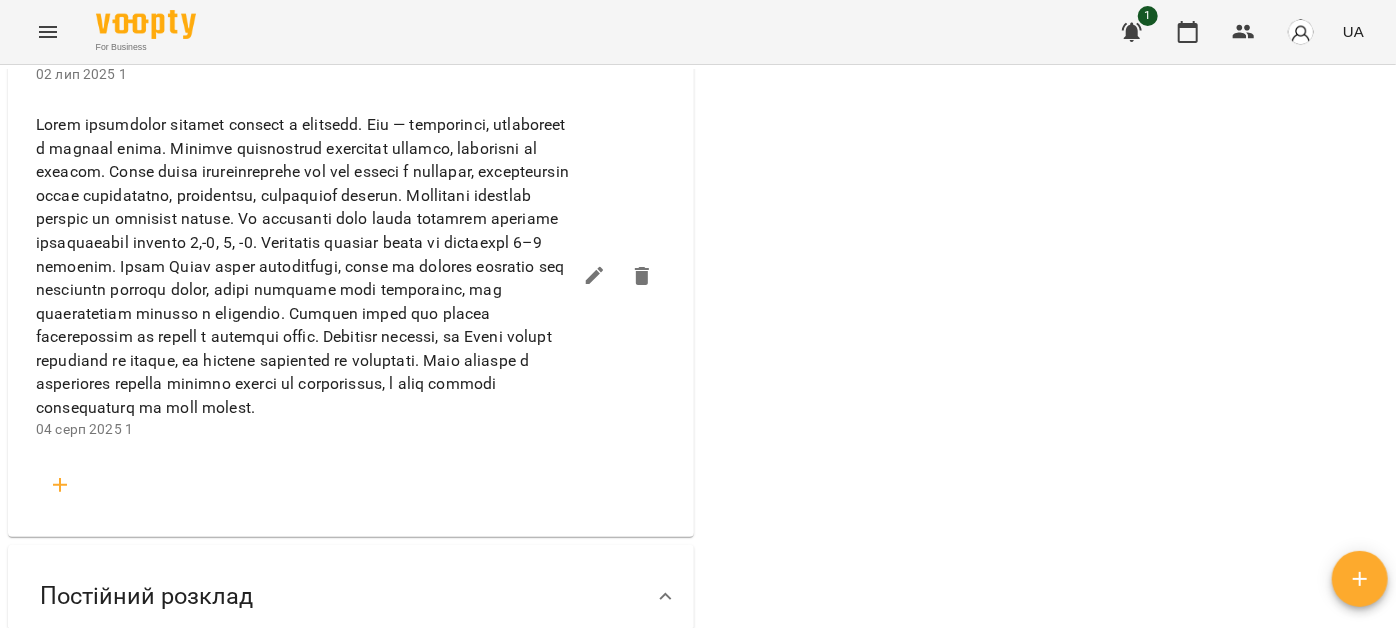 scroll, scrollTop: 2272, scrollLeft: 0, axis: vertical 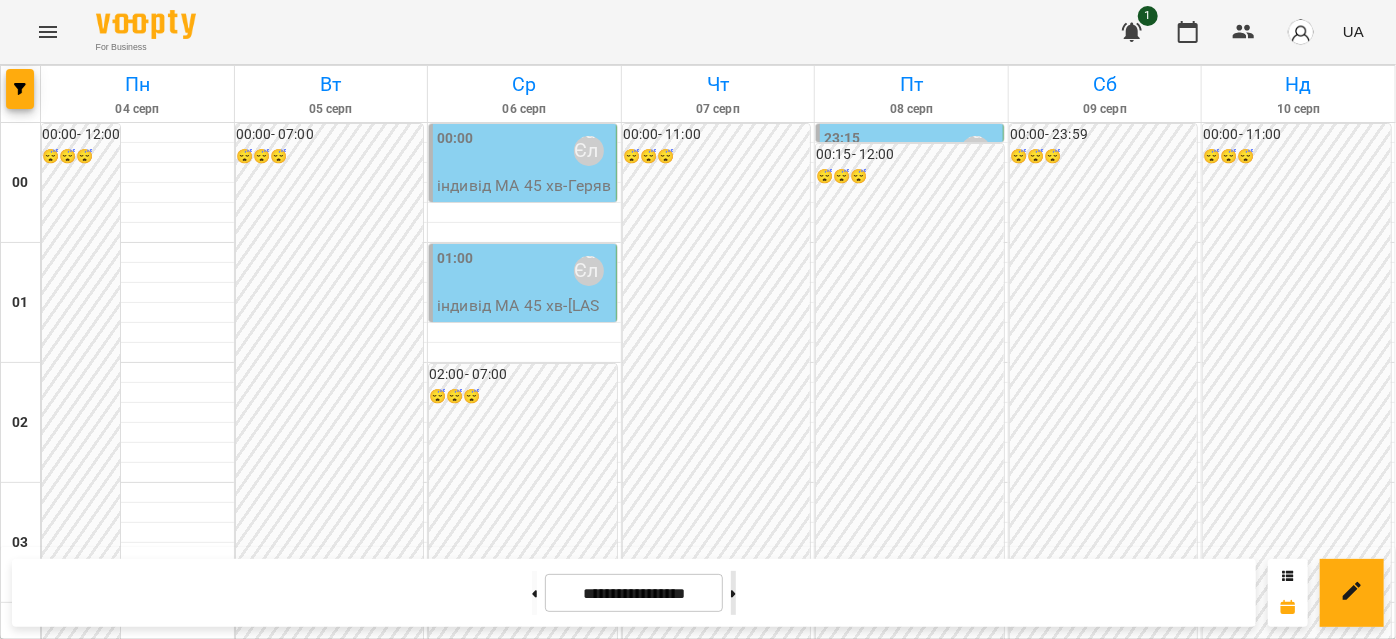 click at bounding box center [733, 593] 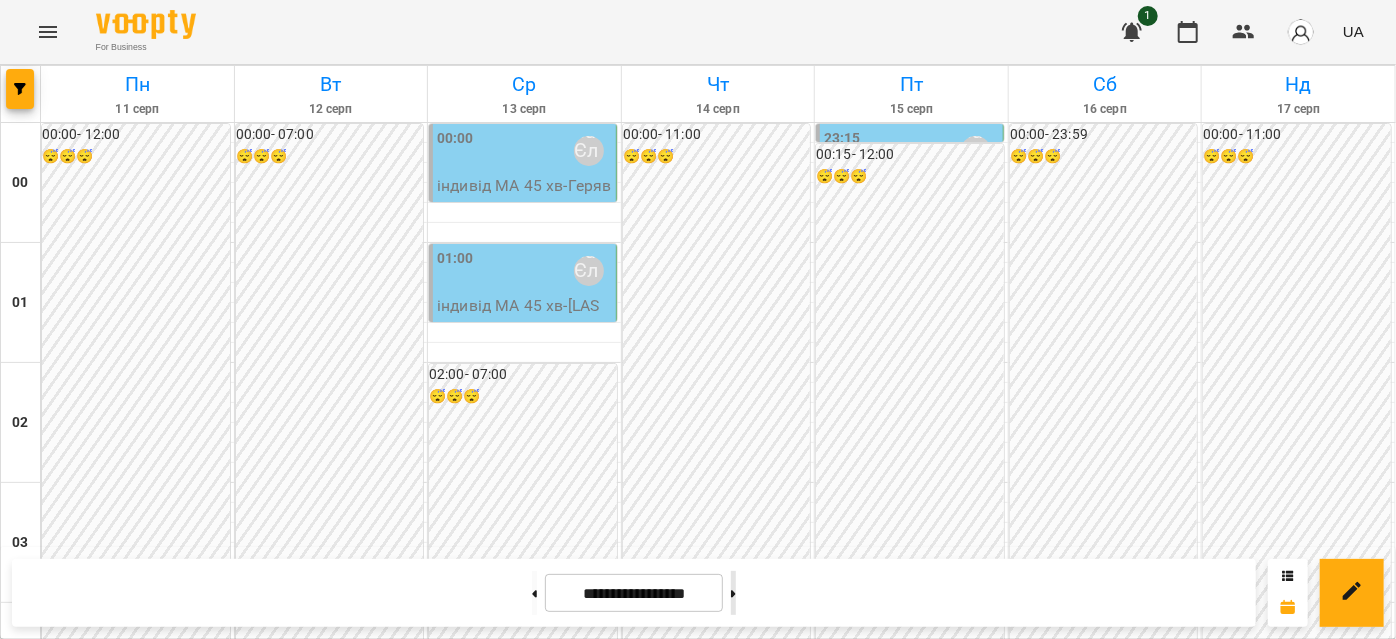 click at bounding box center (733, 593) 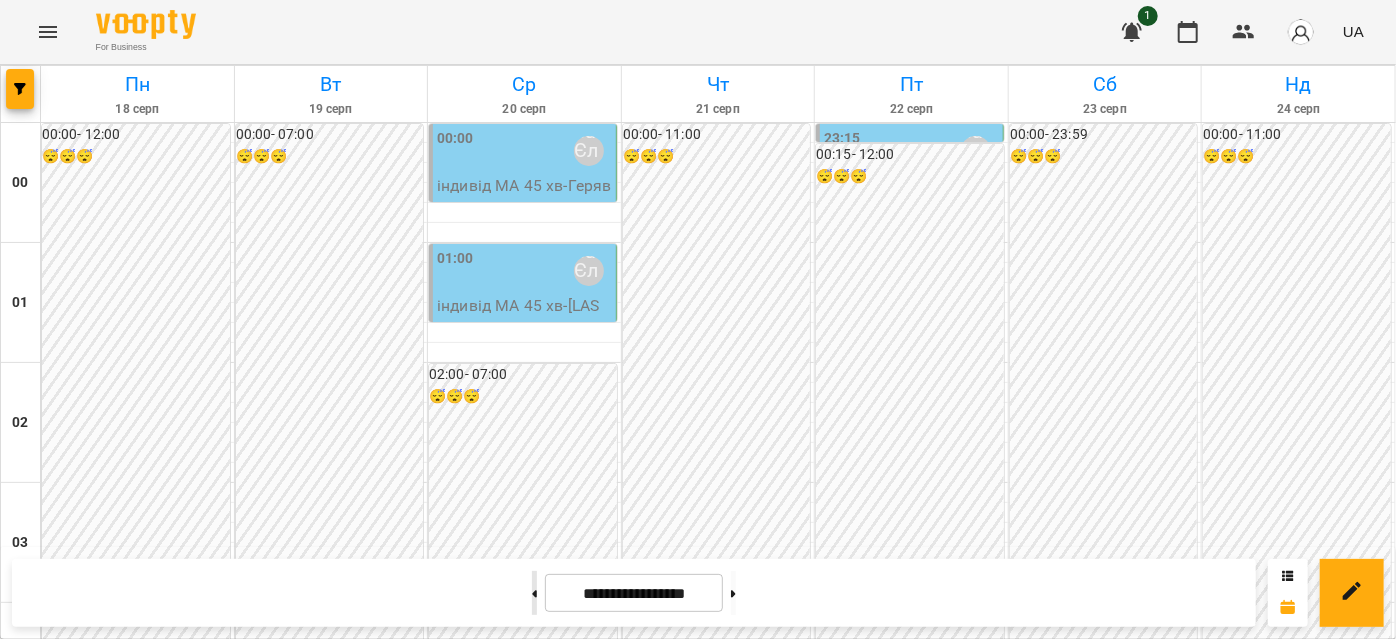 click at bounding box center [534, 593] 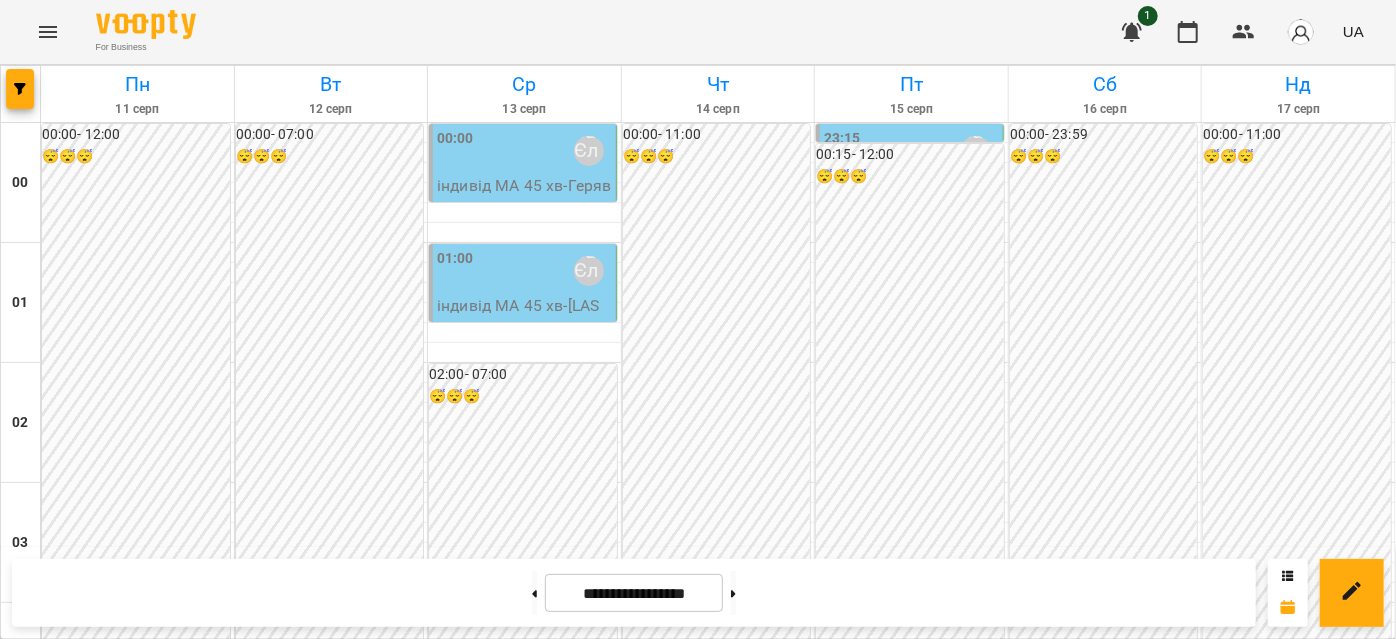 scroll, scrollTop: 2000, scrollLeft: 0, axis: vertical 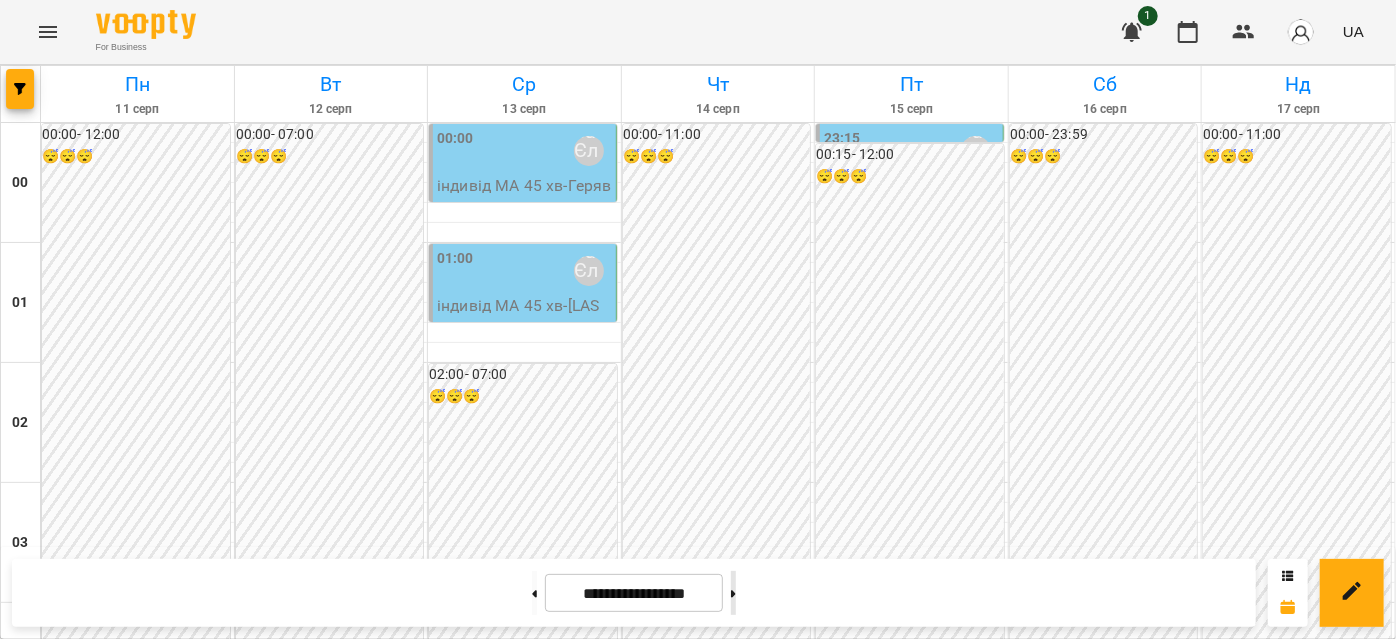 click at bounding box center (733, 593) 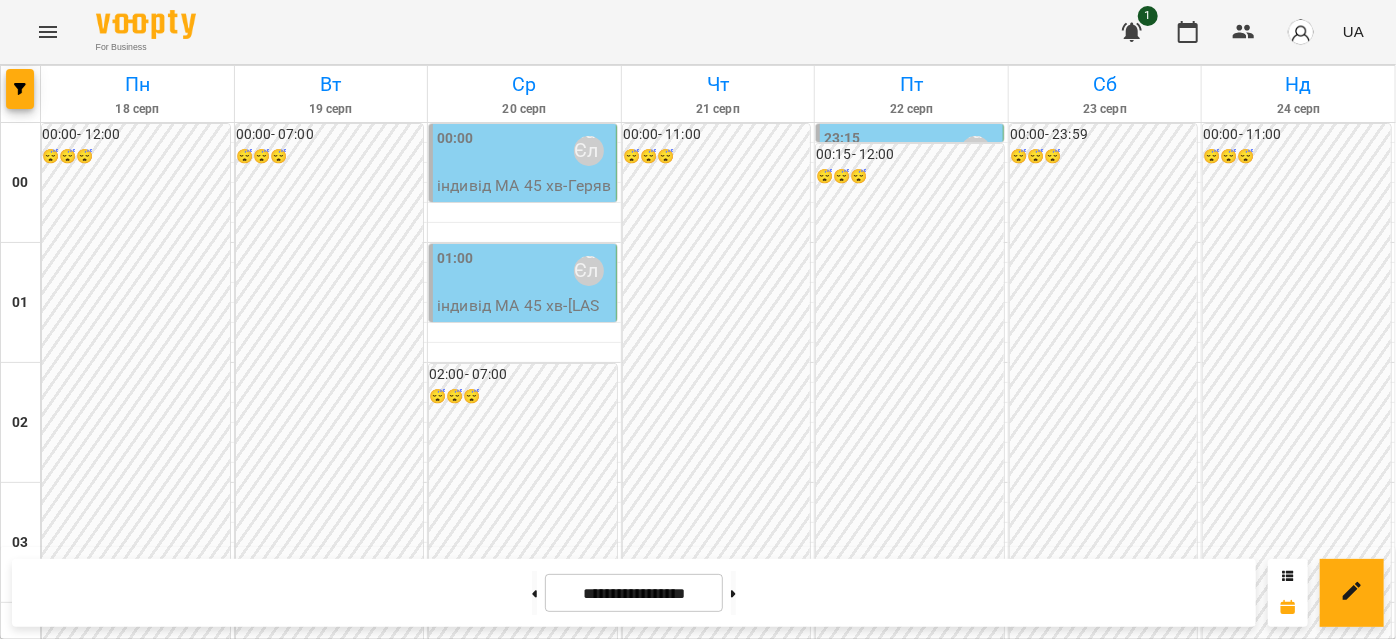 scroll, scrollTop: 1909, scrollLeft: 0, axis: vertical 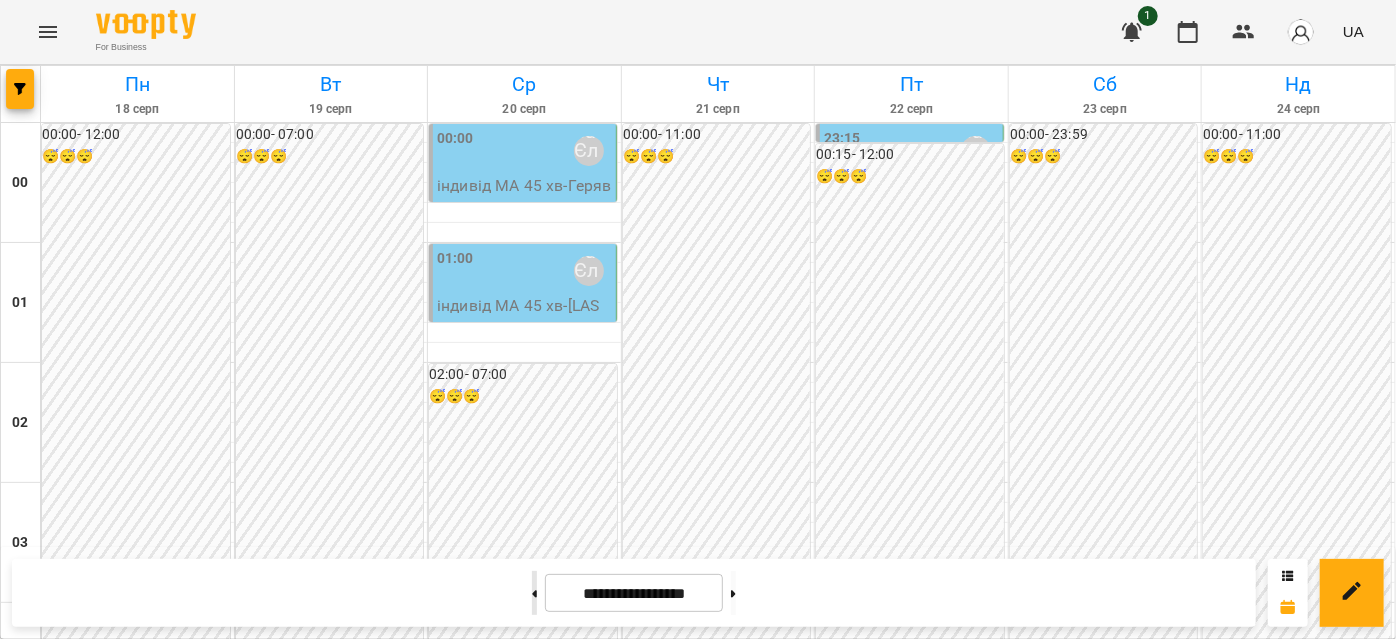 click at bounding box center (534, 593) 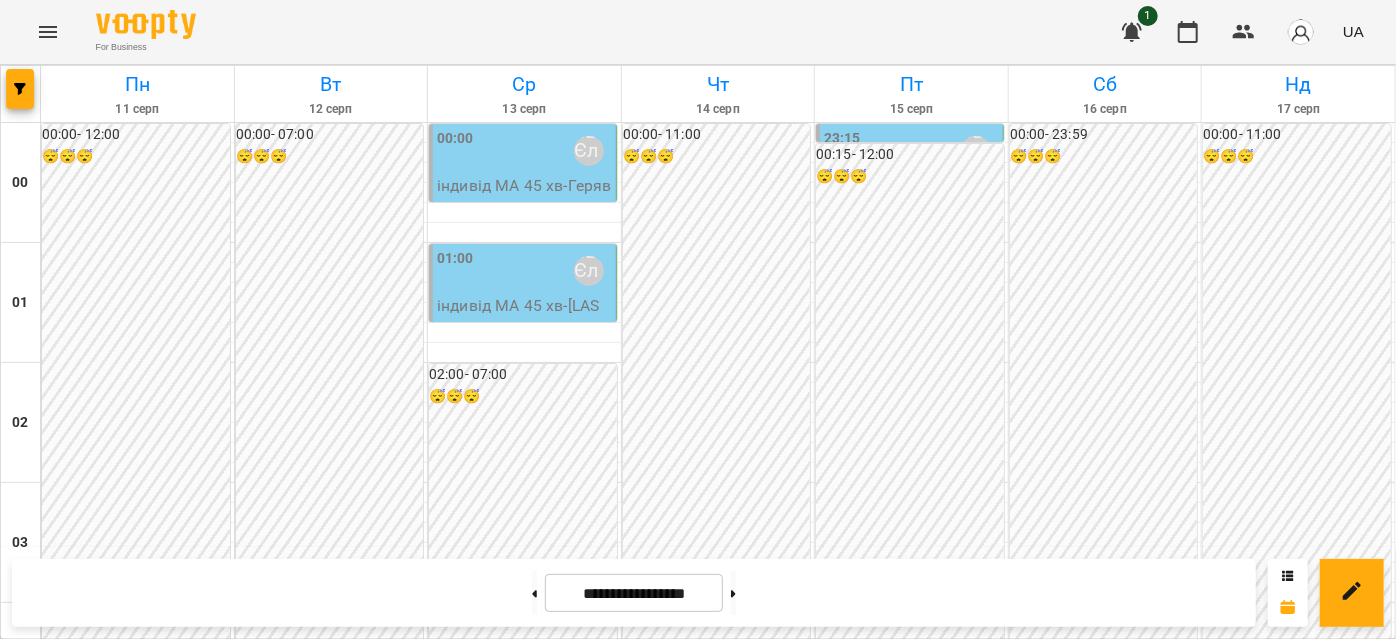scroll, scrollTop: 2453, scrollLeft: 0, axis: vertical 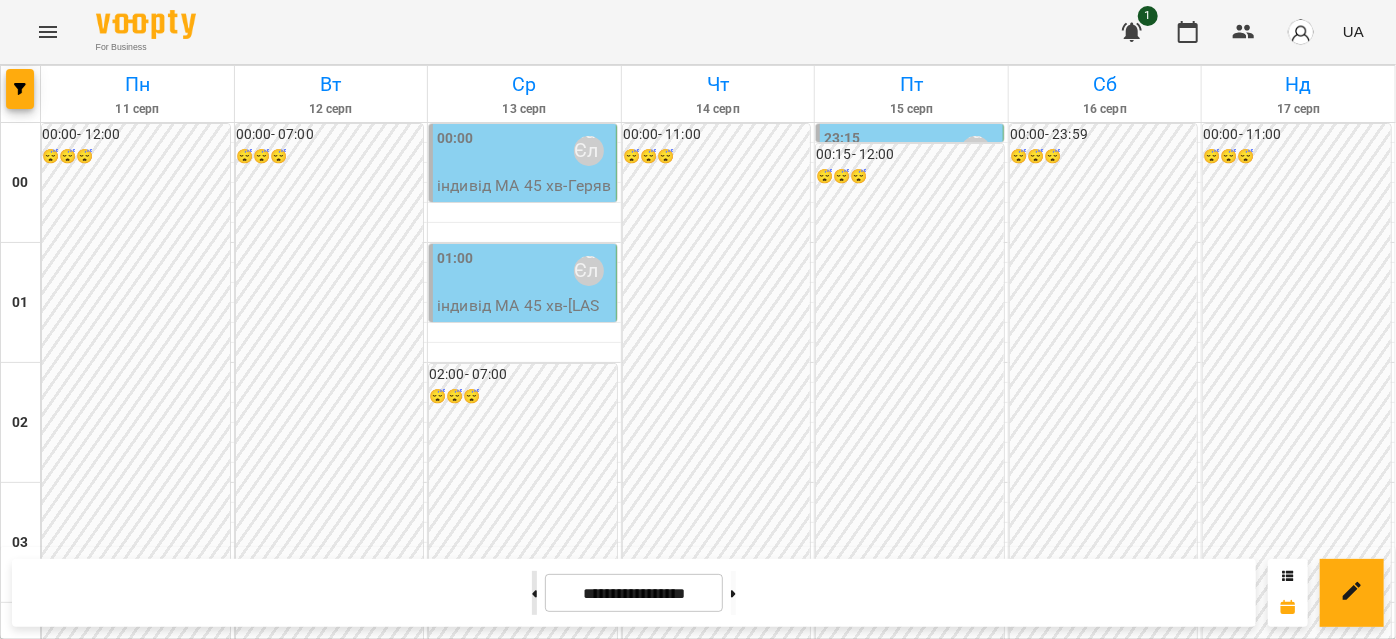 click at bounding box center [534, 593] 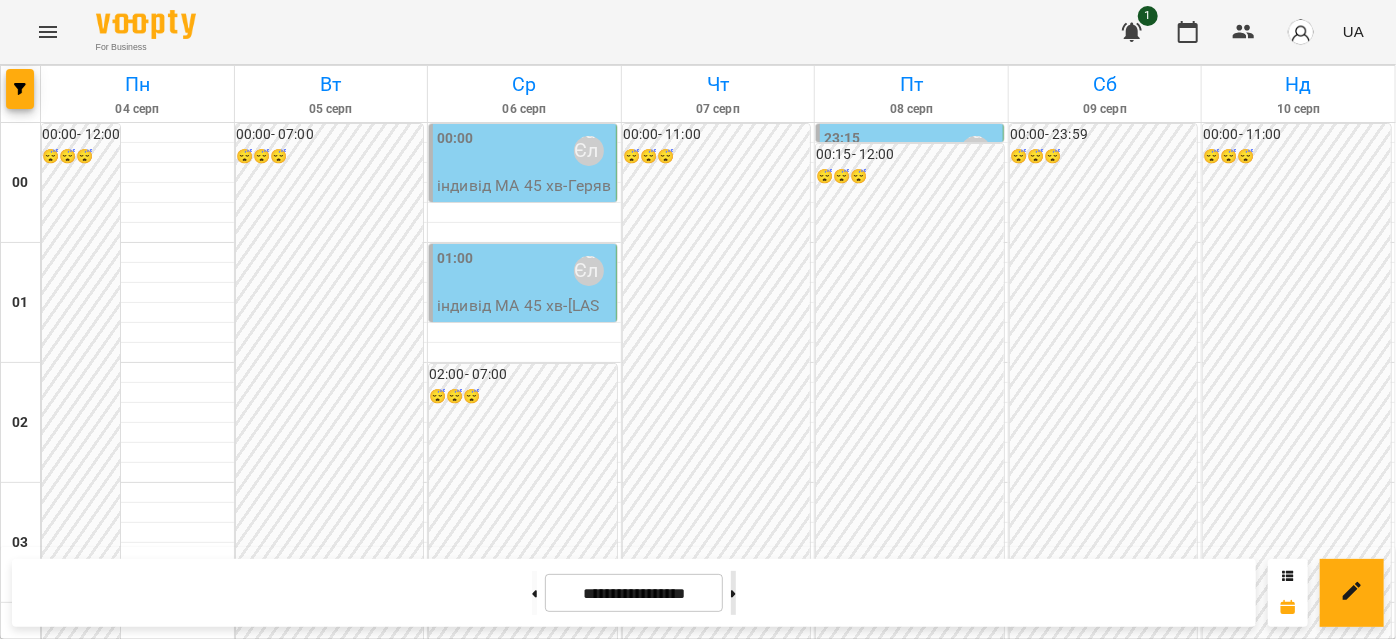click at bounding box center [733, 593] 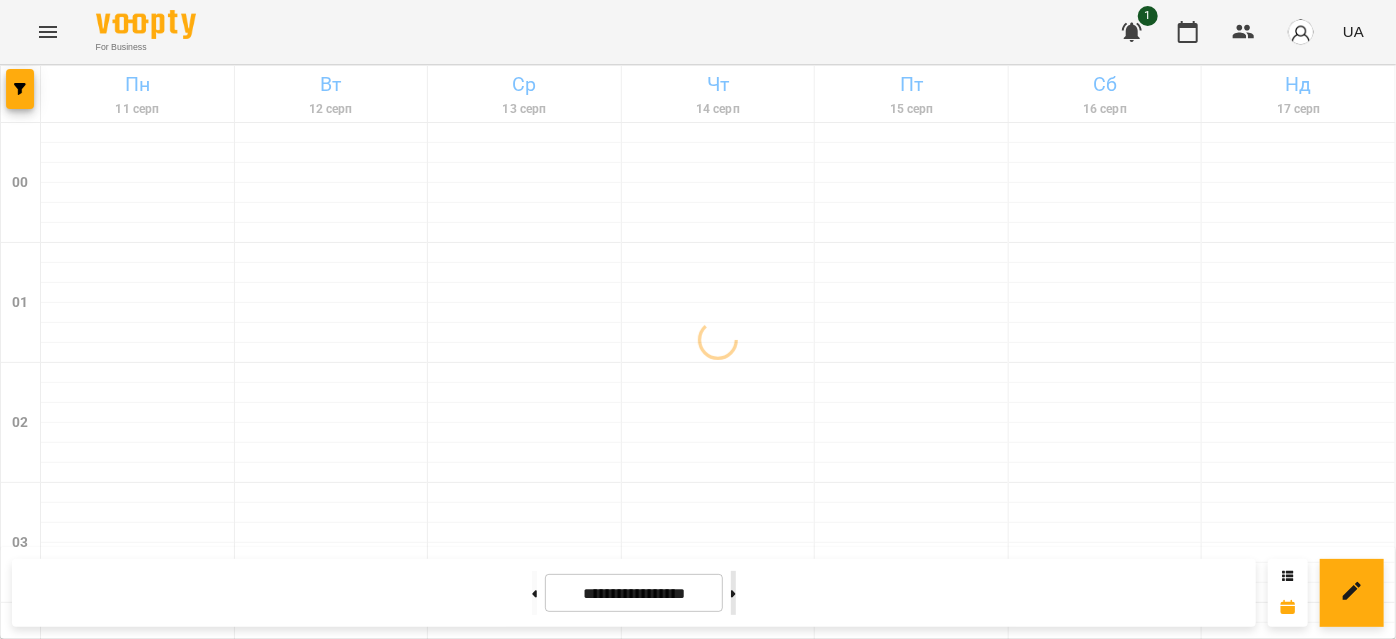 click at bounding box center [733, 593] 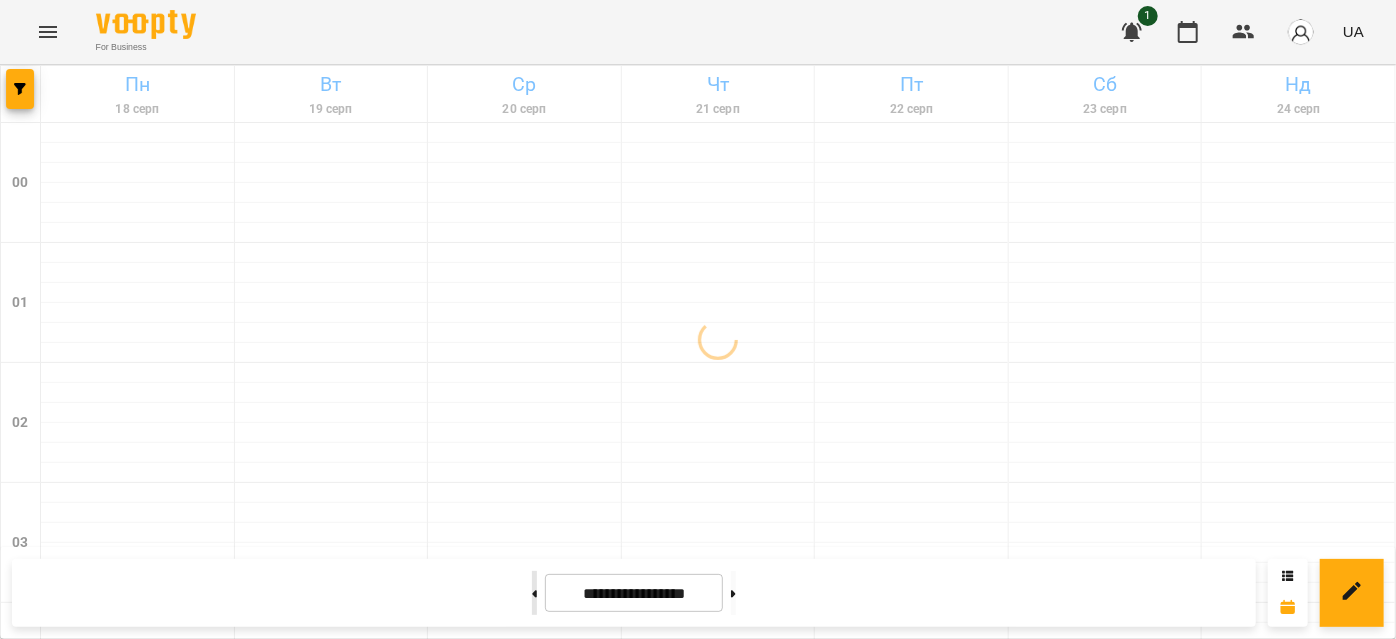 click at bounding box center (534, 593) 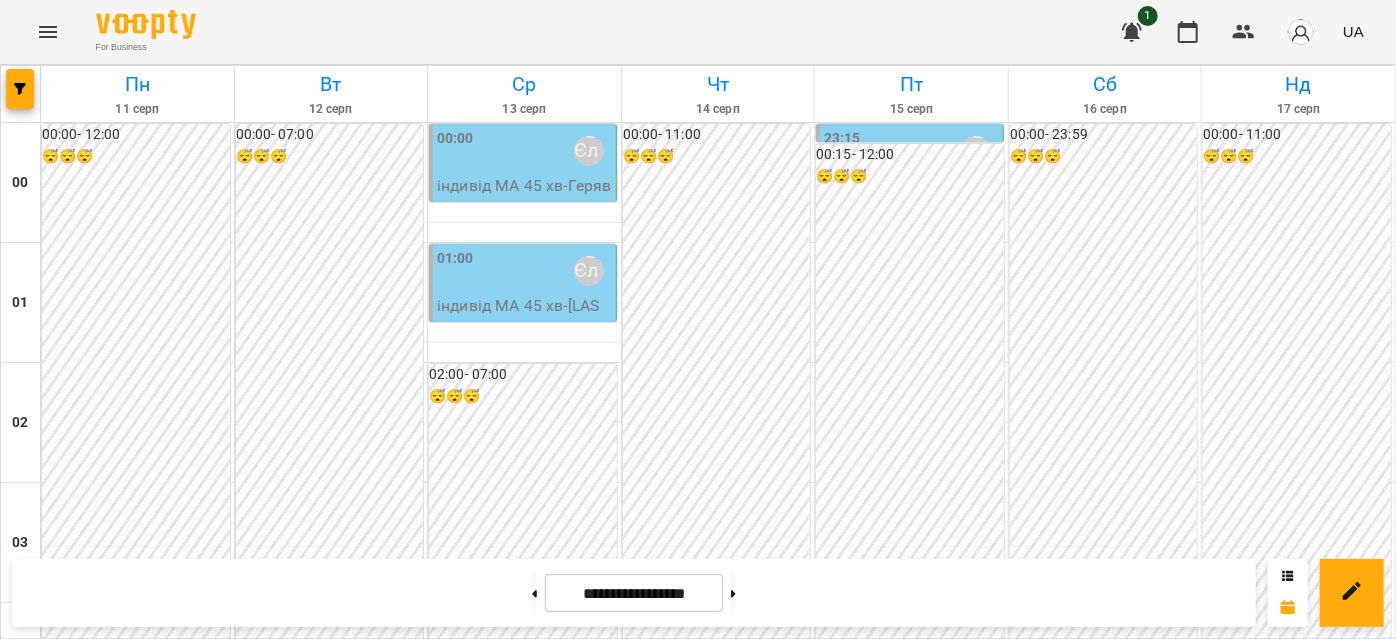 scroll, scrollTop: 1816, scrollLeft: 0, axis: vertical 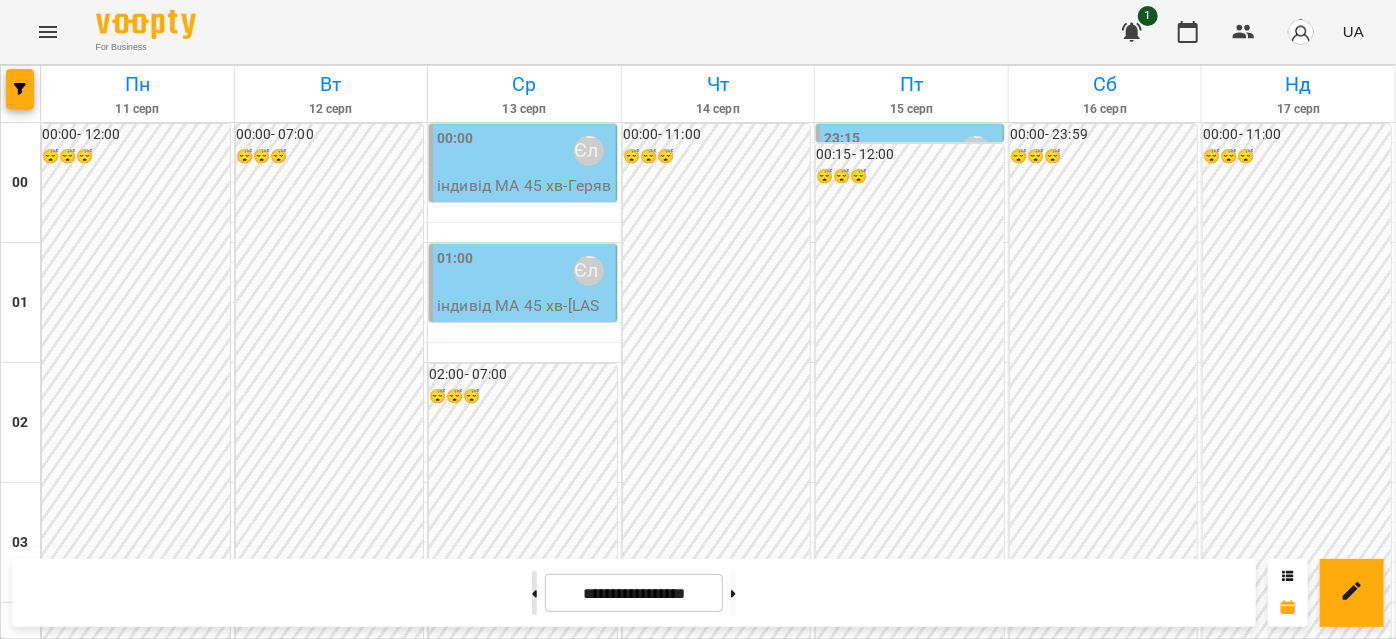 click at bounding box center (534, 593) 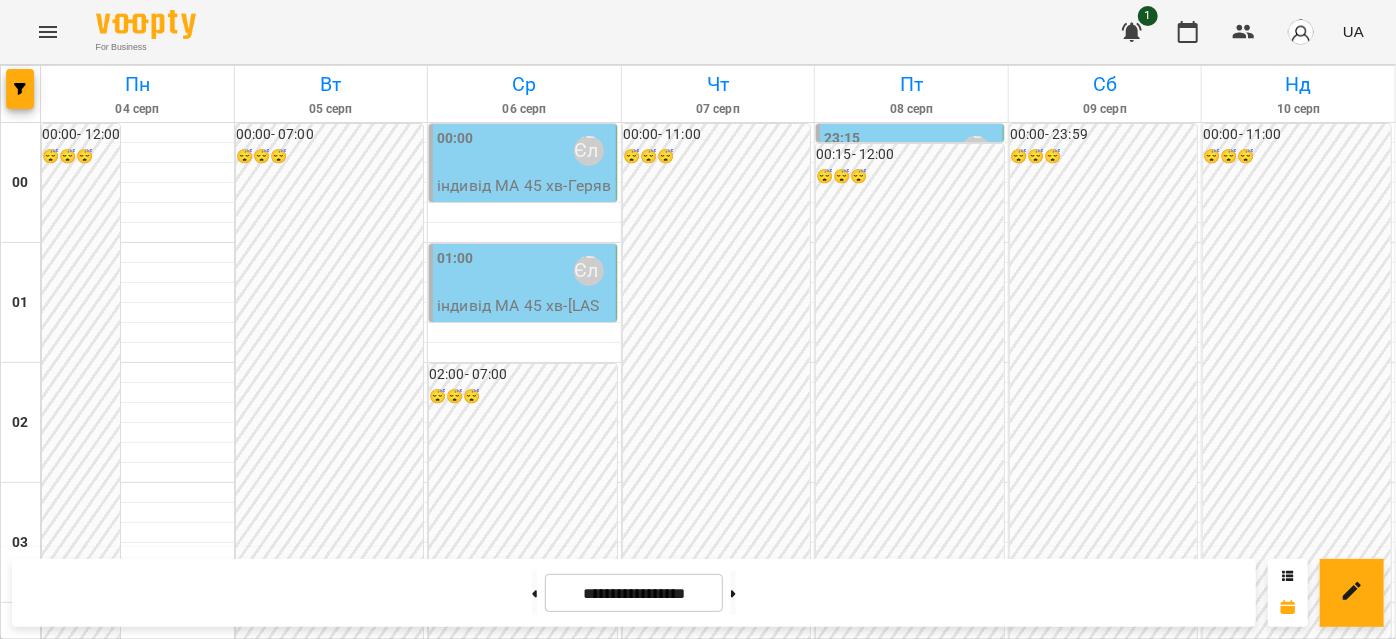 scroll, scrollTop: 2453, scrollLeft: 0, axis: vertical 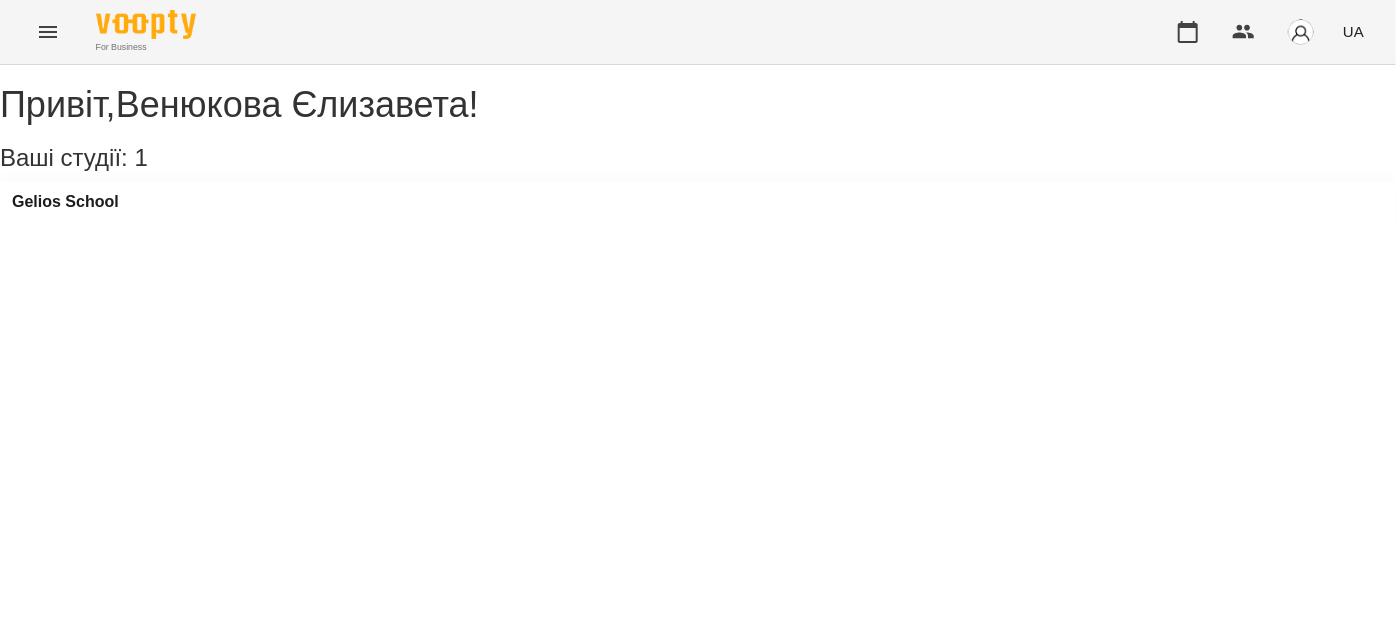click at bounding box center (48, 32) 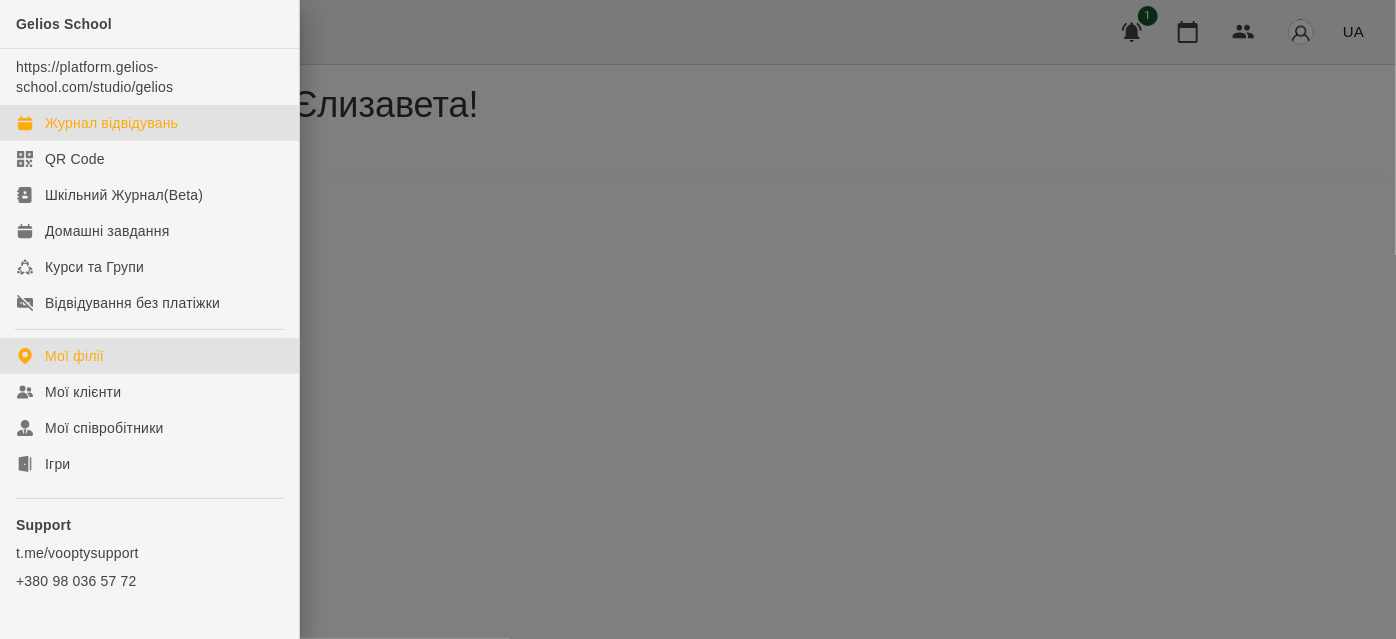click on "Журнал відвідувань" at bounding box center (111, 123) 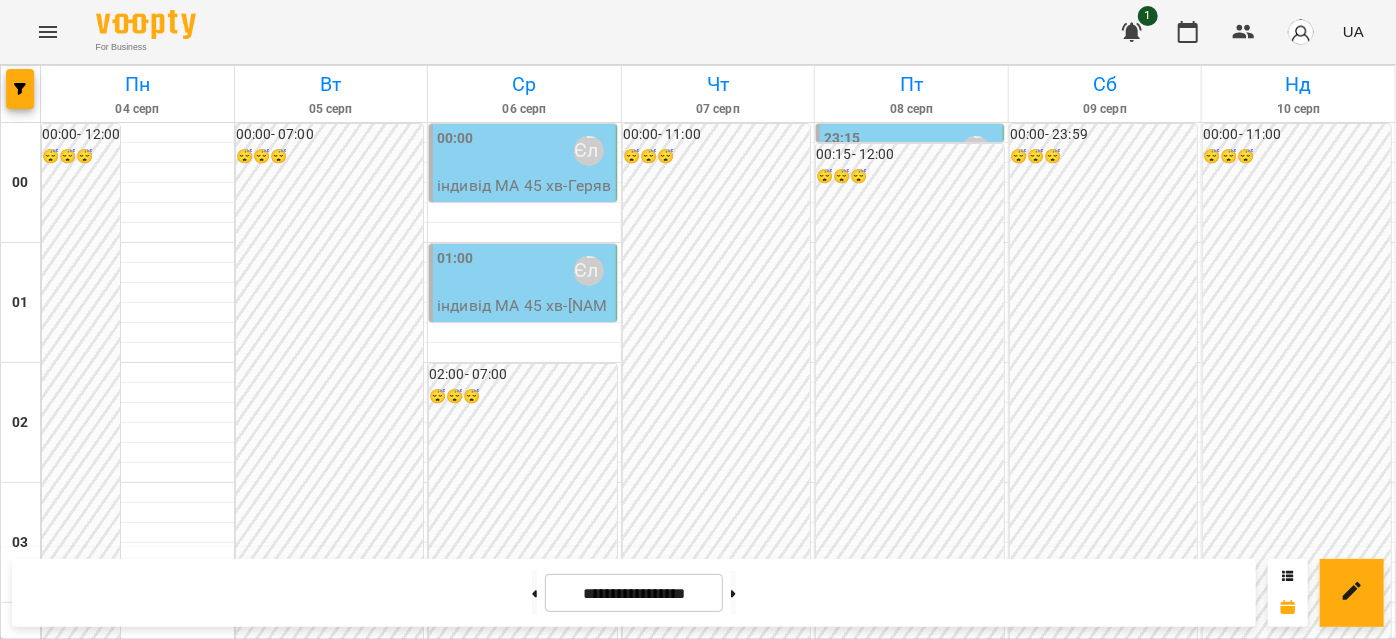 scroll, scrollTop: 1998, scrollLeft: 0, axis: vertical 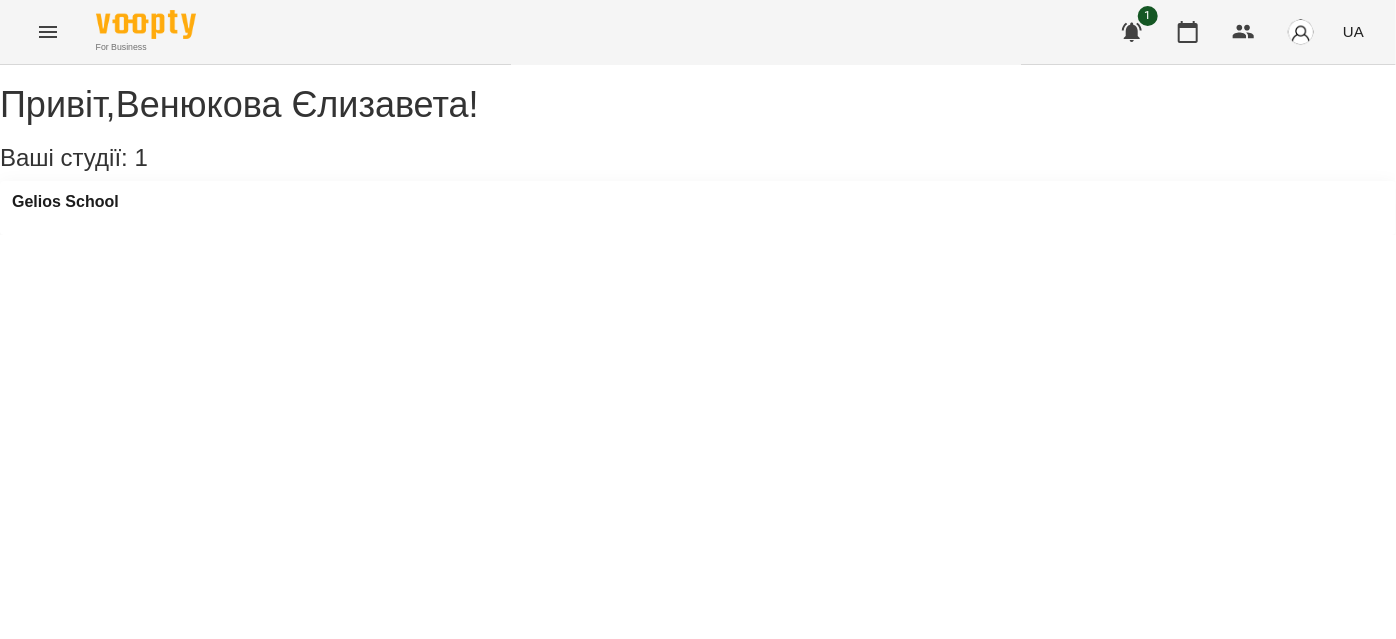 click 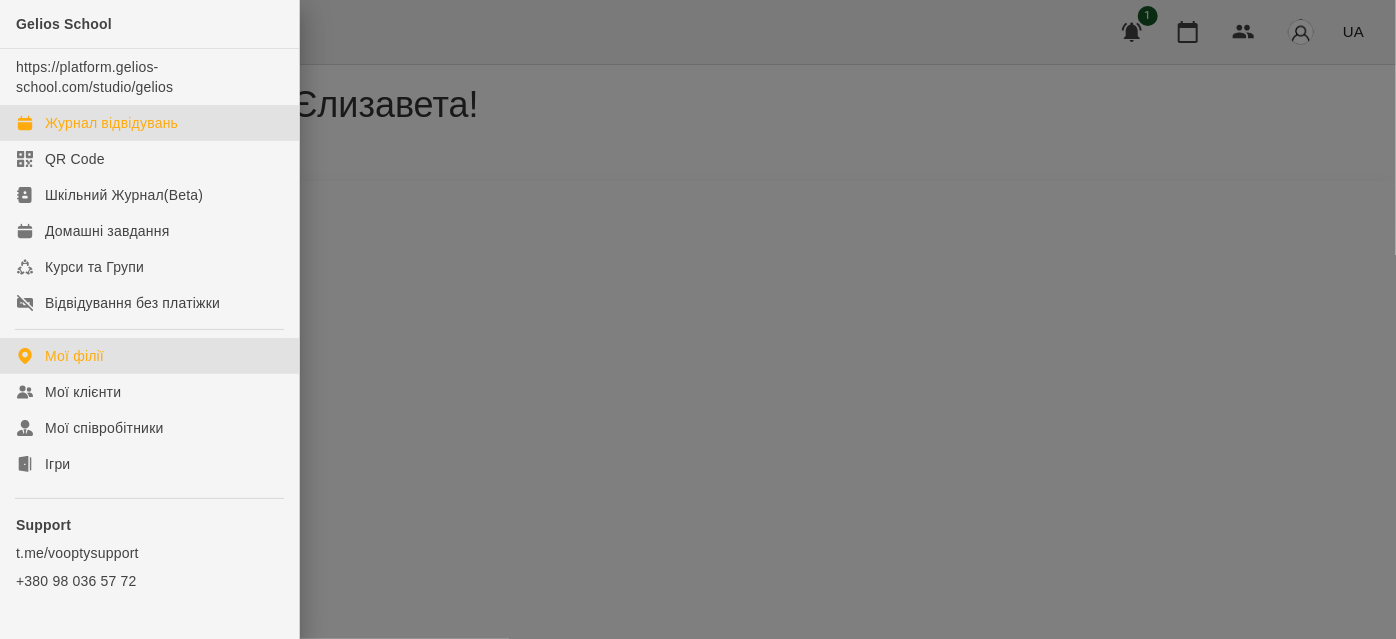 click on "Журнал відвідувань" at bounding box center (111, 123) 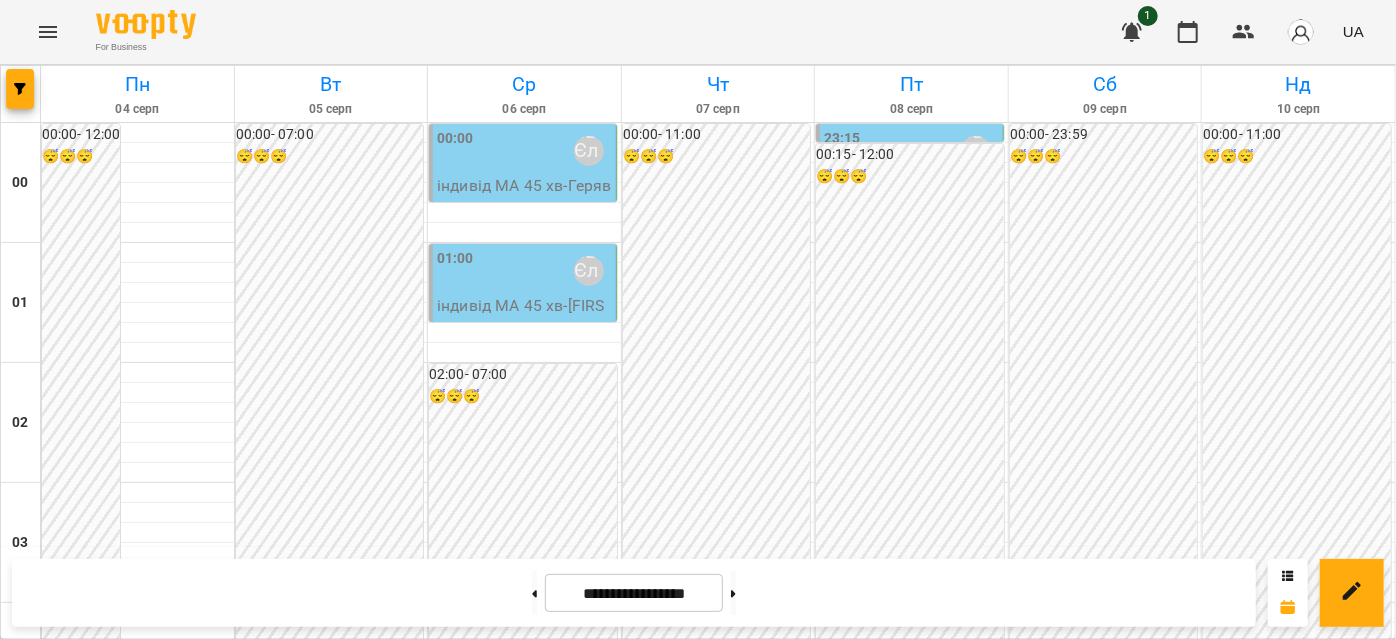 scroll, scrollTop: 1998, scrollLeft: 0, axis: vertical 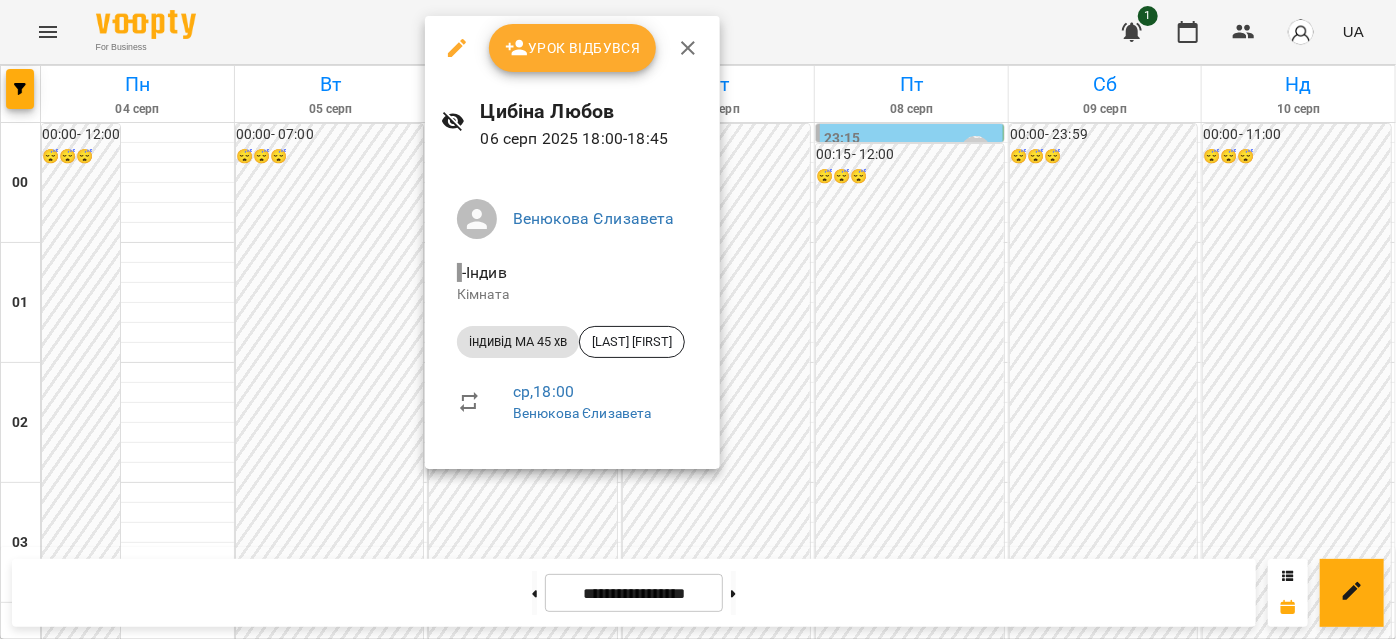 click 